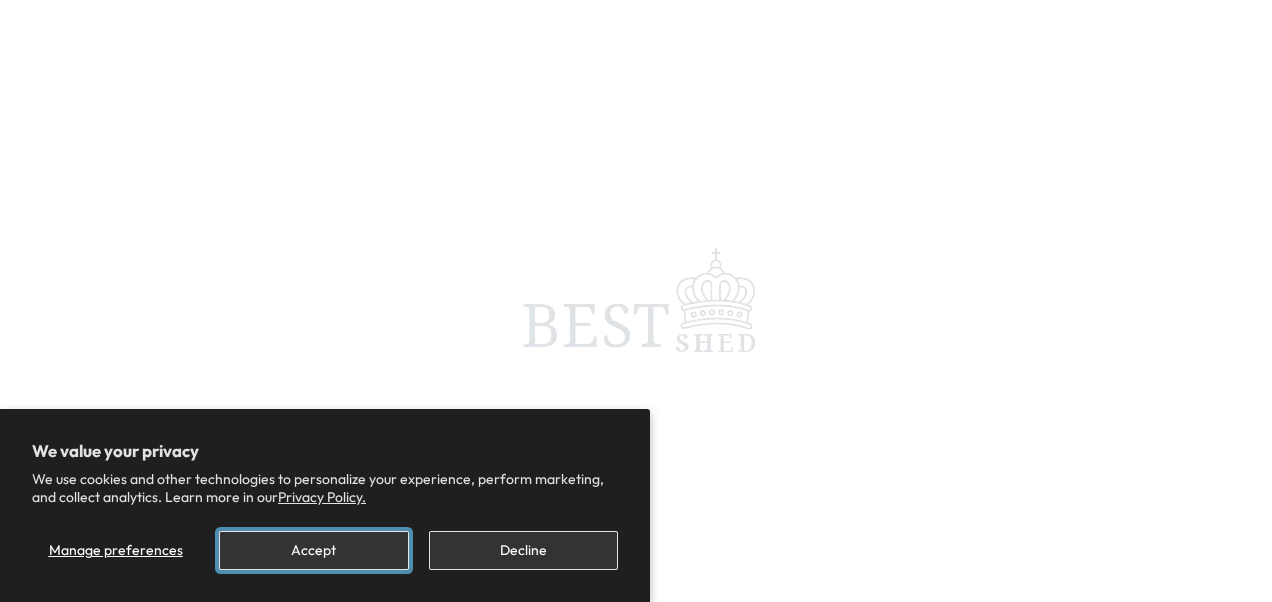 click on "Accept" at bounding box center [313, 550] 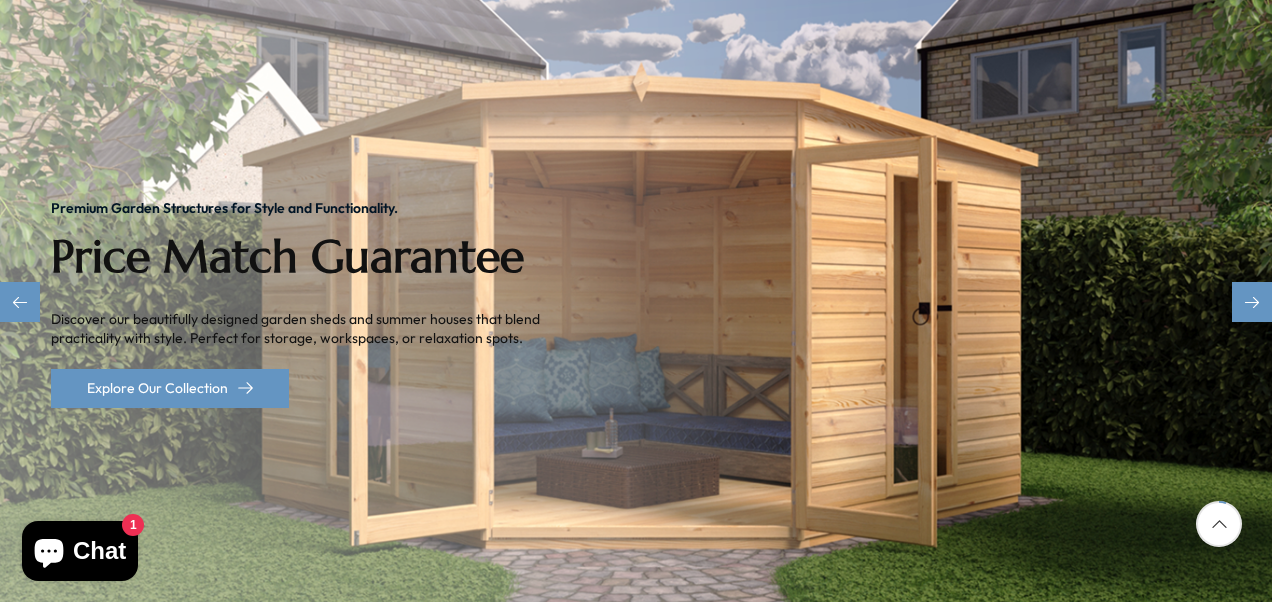 scroll, scrollTop: 0, scrollLeft: 0, axis: both 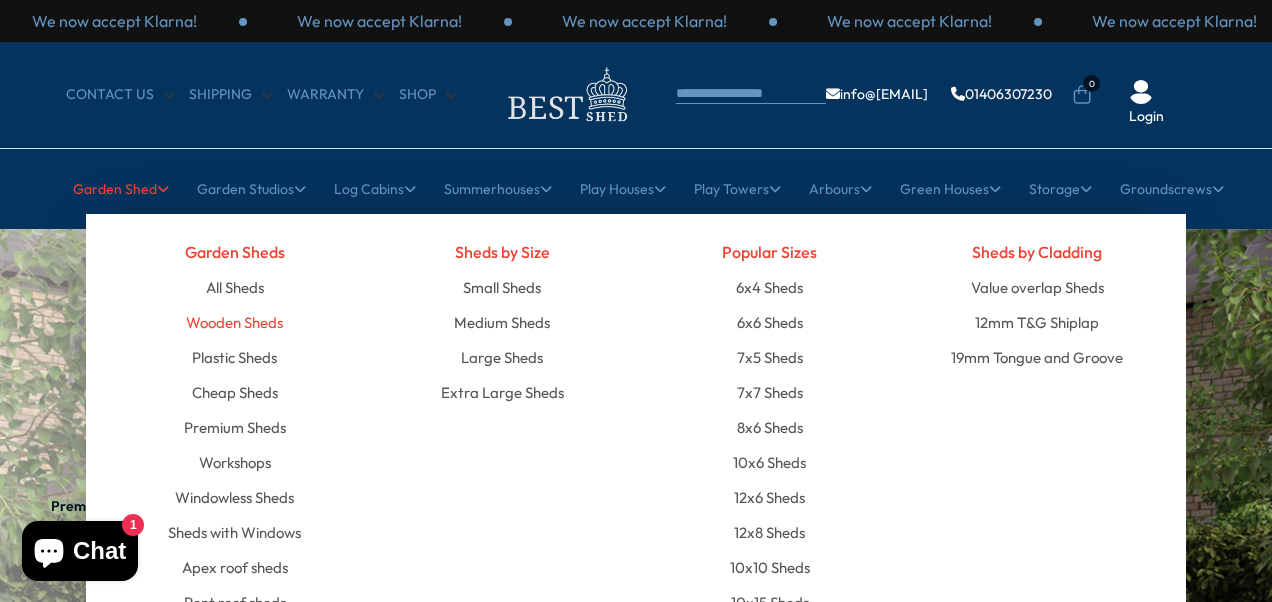 click on "Wooden Sheds" at bounding box center [234, 322] 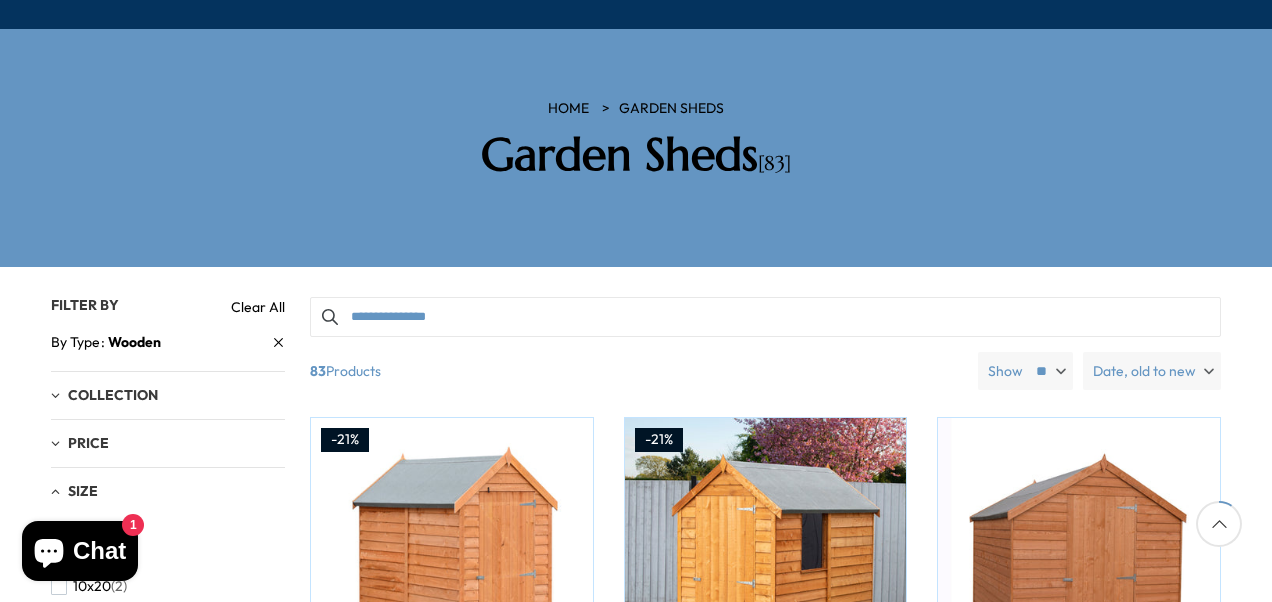 scroll, scrollTop: 300, scrollLeft: 0, axis: vertical 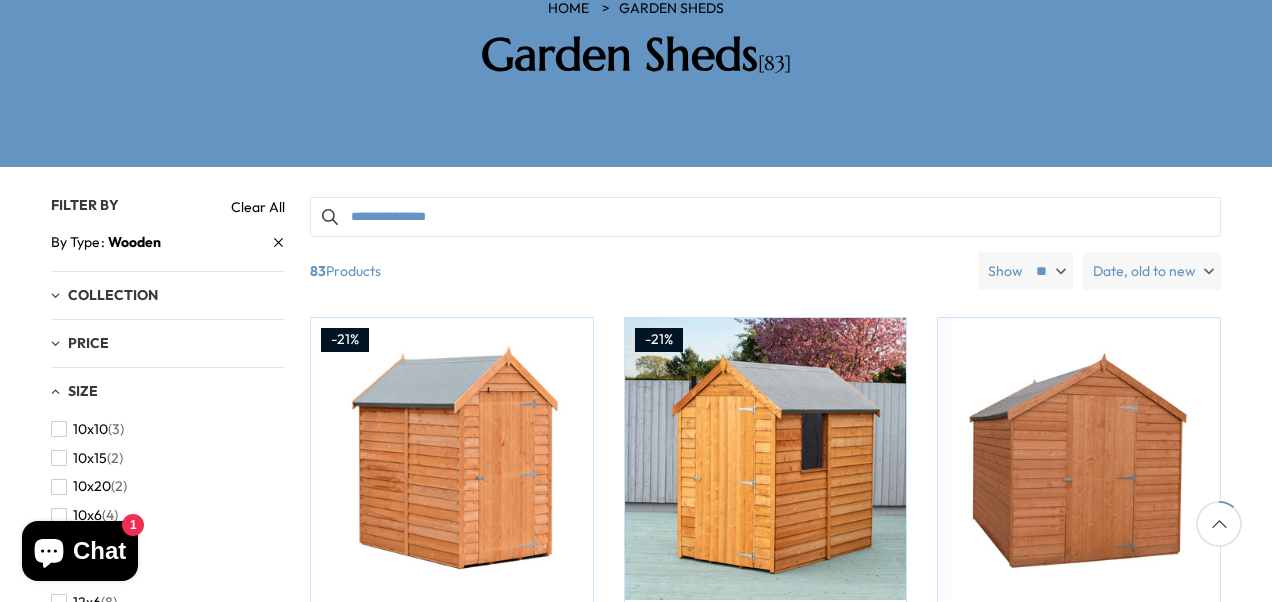 click at bounding box center [765, 217] 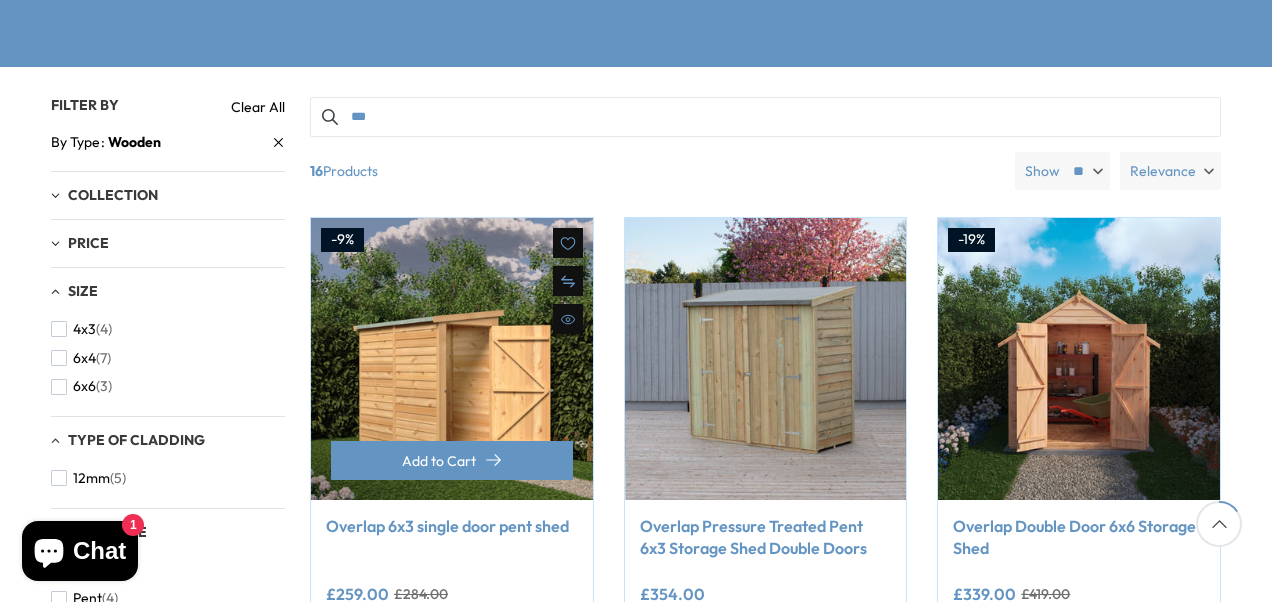 scroll, scrollTop: 400, scrollLeft: 0, axis: vertical 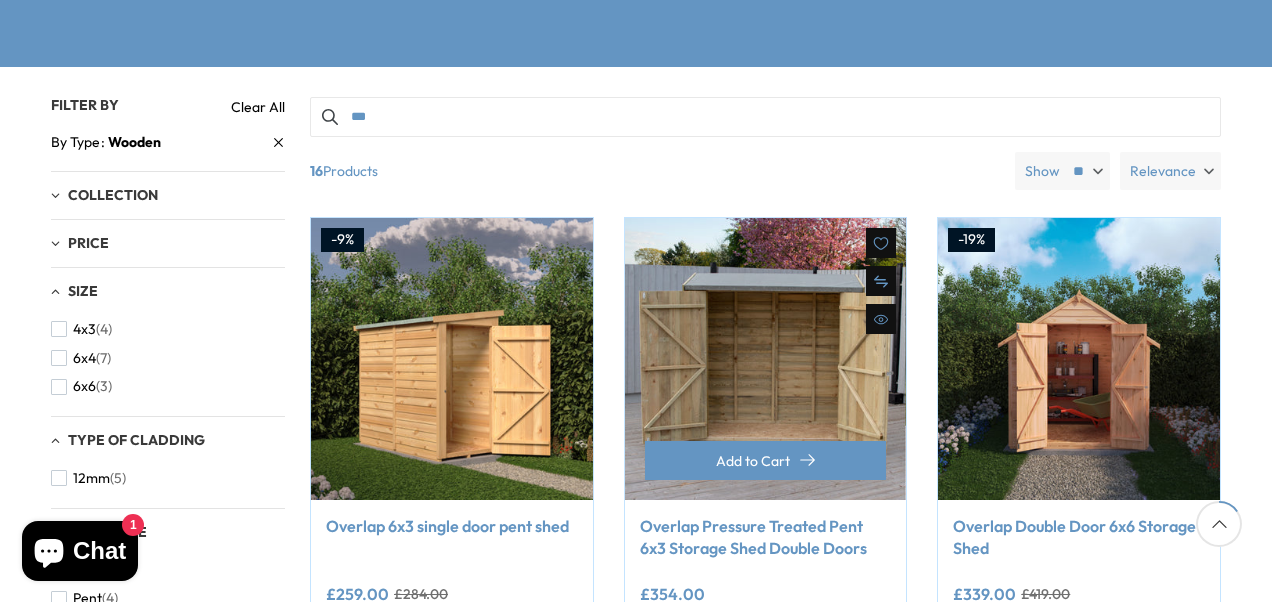 type on "***" 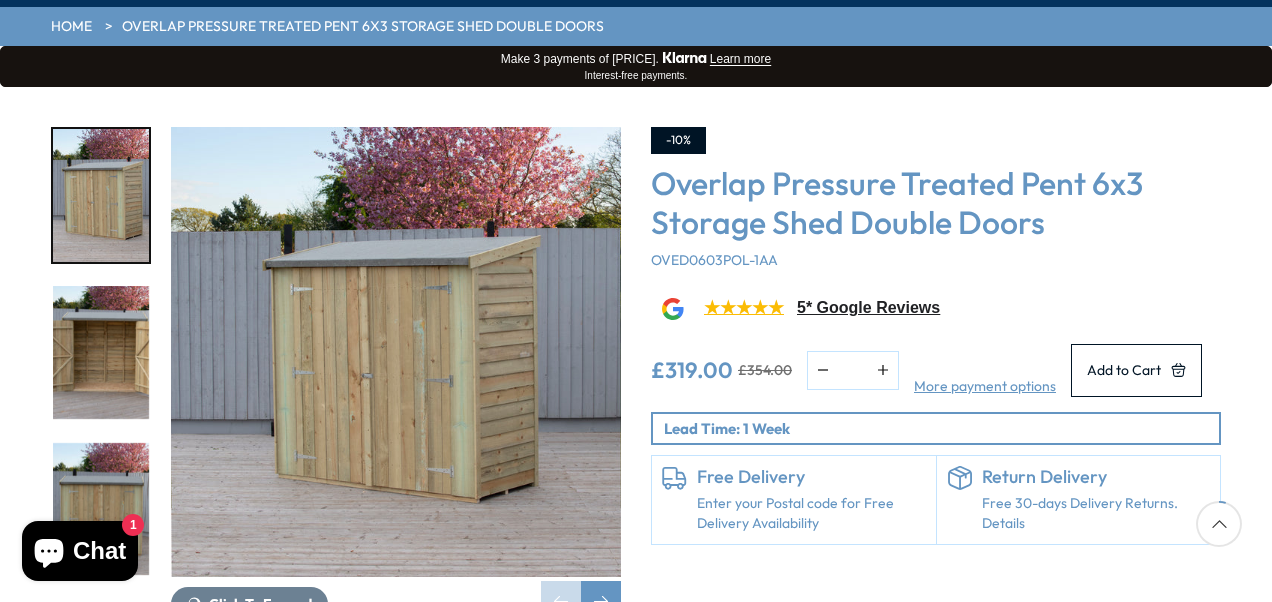 scroll, scrollTop: 200, scrollLeft: 0, axis: vertical 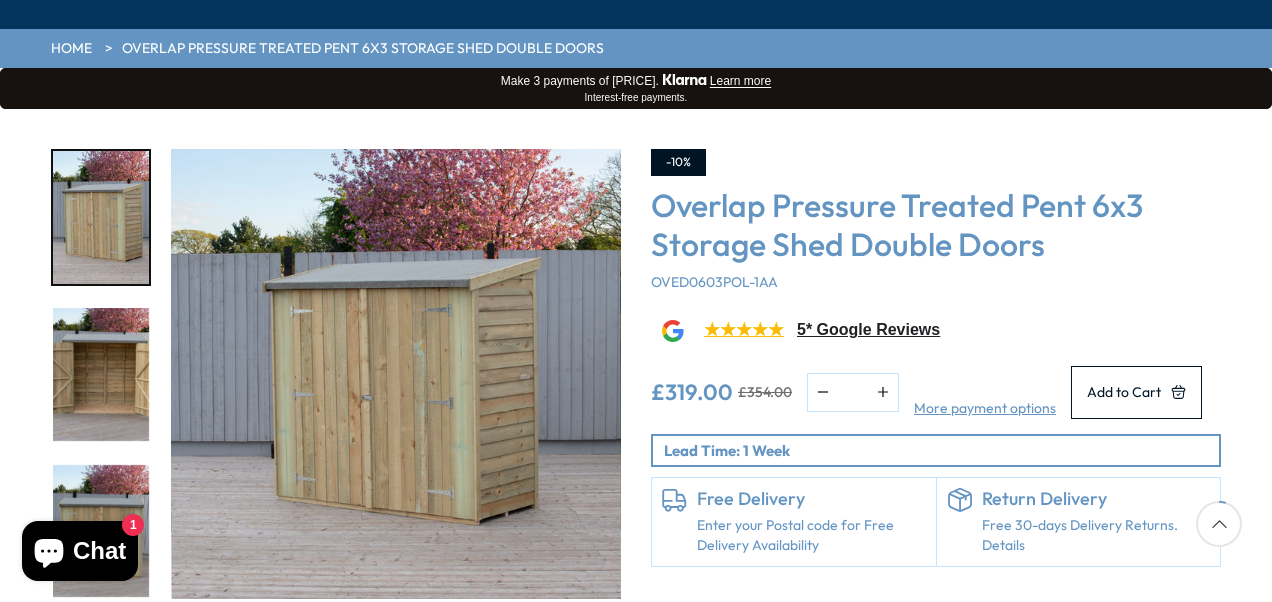 click at bounding box center [101, 374] 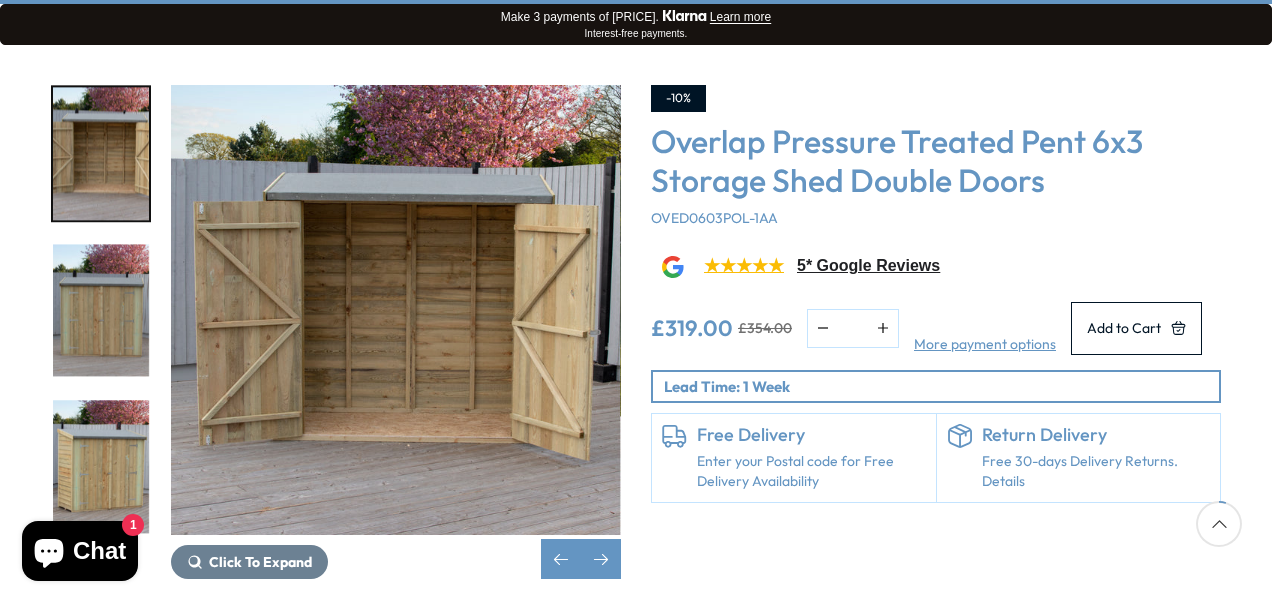 scroll, scrollTop: 300, scrollLeft: 0, axis: vertical 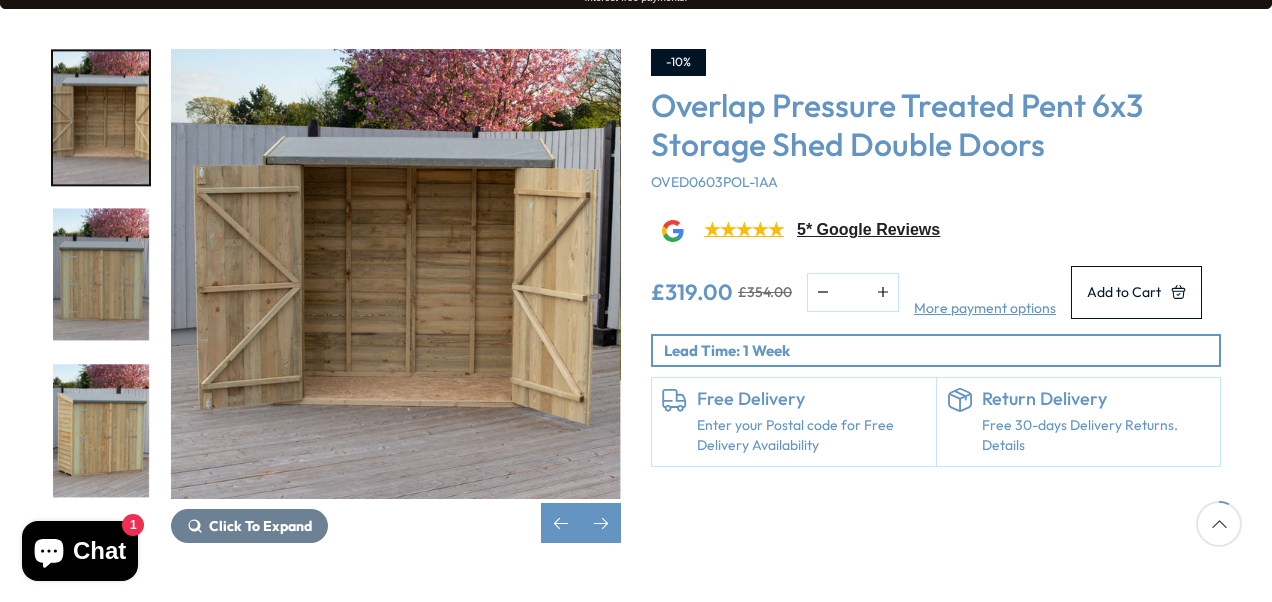 click at bounding box center [101, 431] 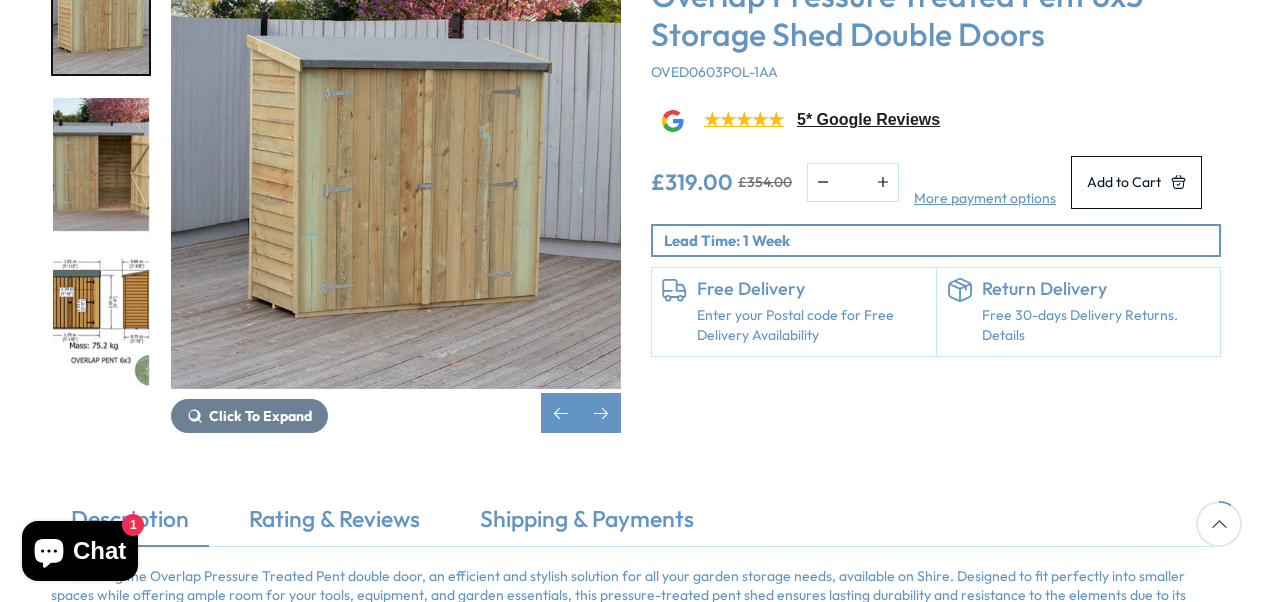 scroll, scrollTop: 300, scrollLeft: 0, axis: vertical 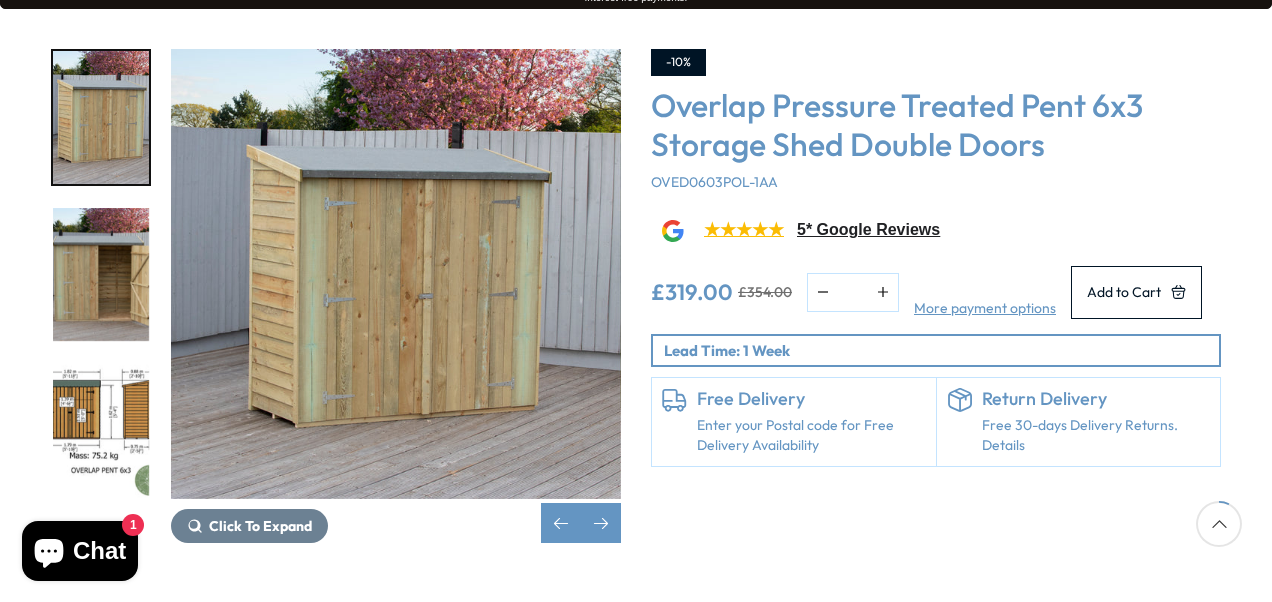 click at bounding box center (101, 431) 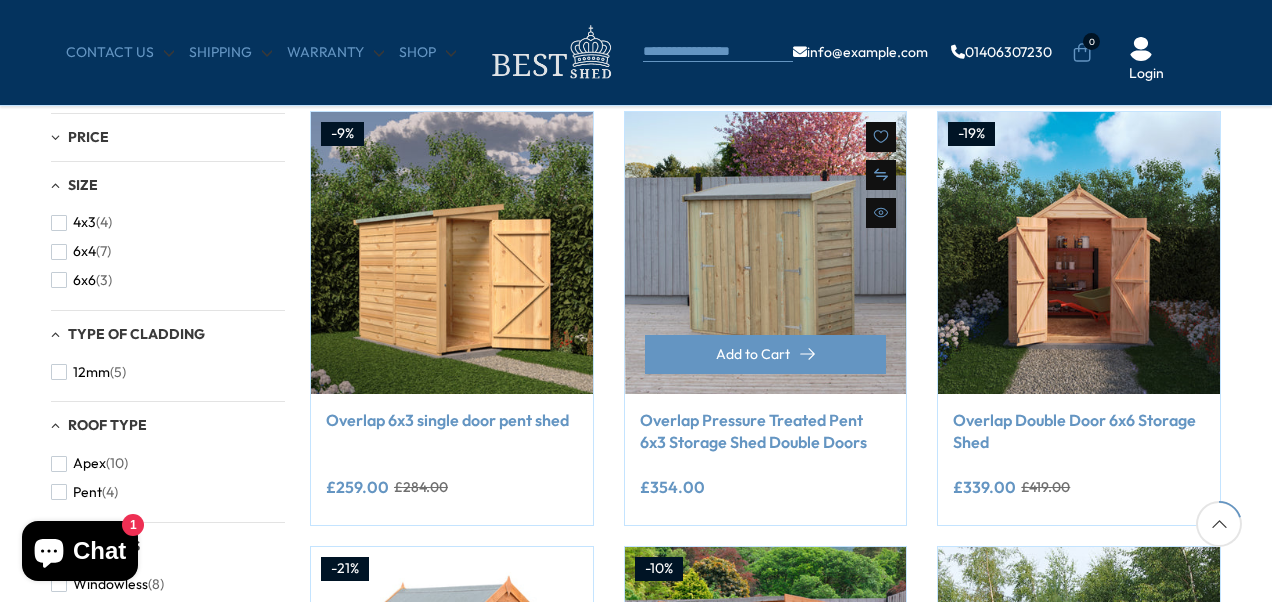 scroll, scrollTop: 500, scrollLeft: 0, axis: vertical 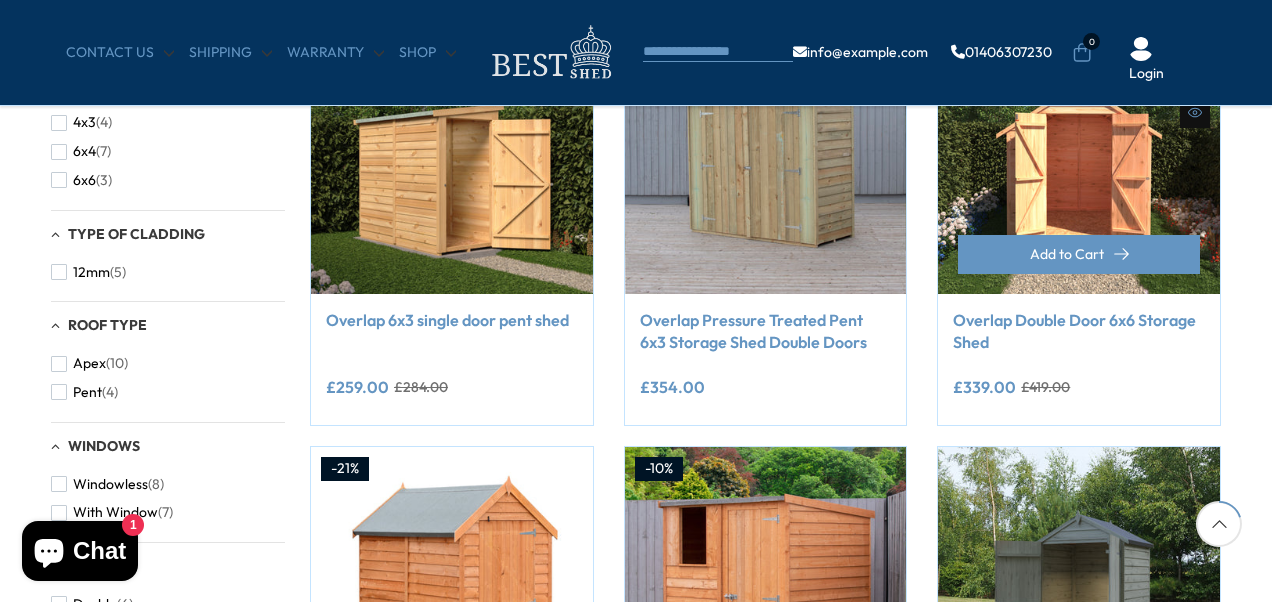 click at bounding box center (1079, 153) 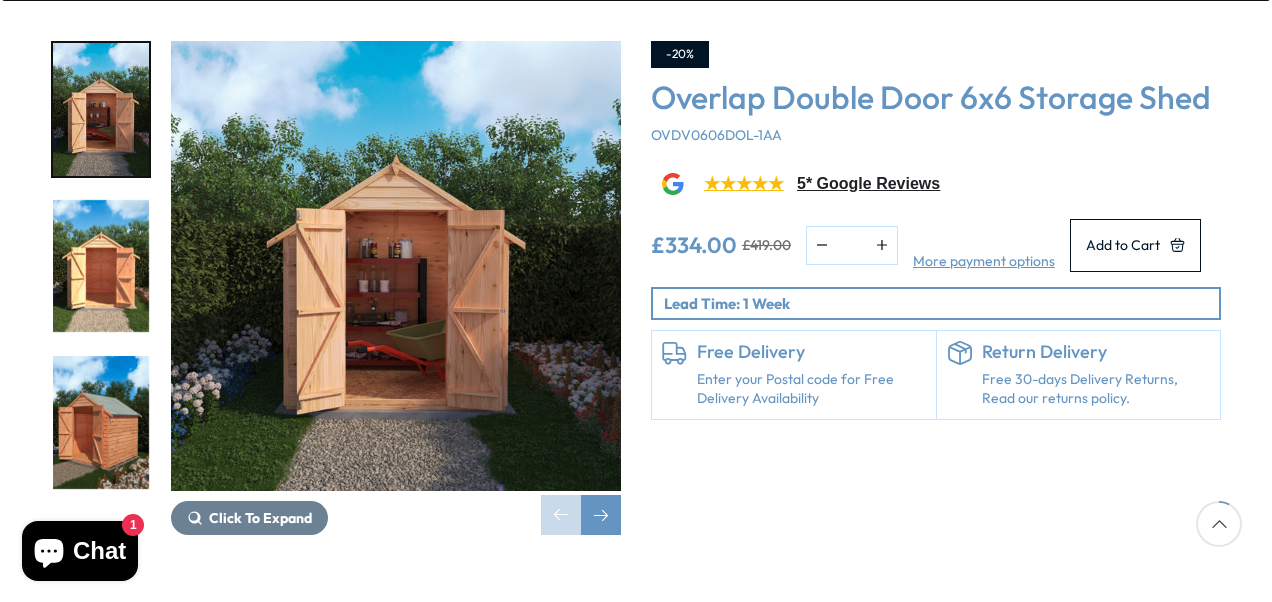 scroll, scrollTop: 400, scrollLeft: 0, axis: vertical 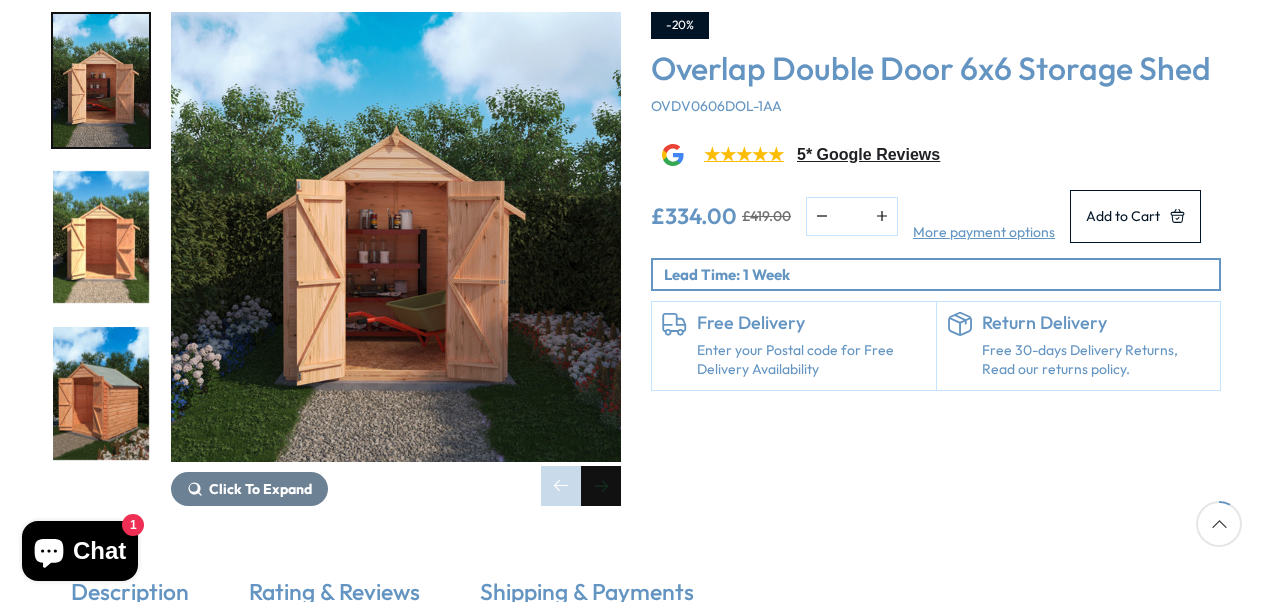 click at bounding box center (601, 486) 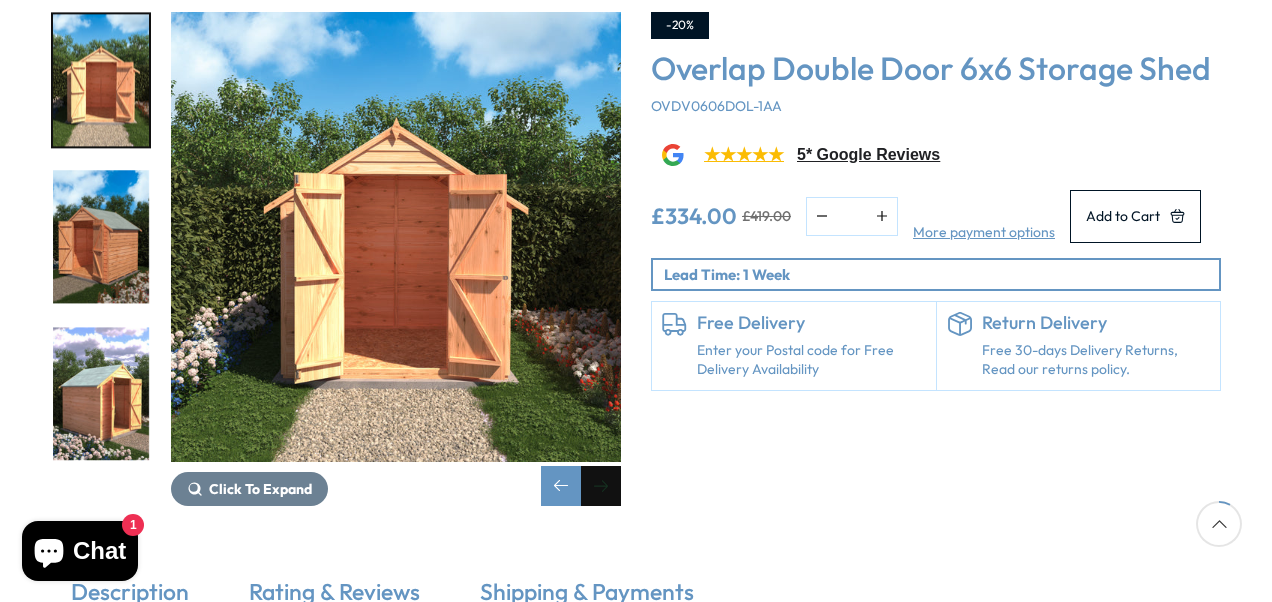 click at bounding box center (601, 486) 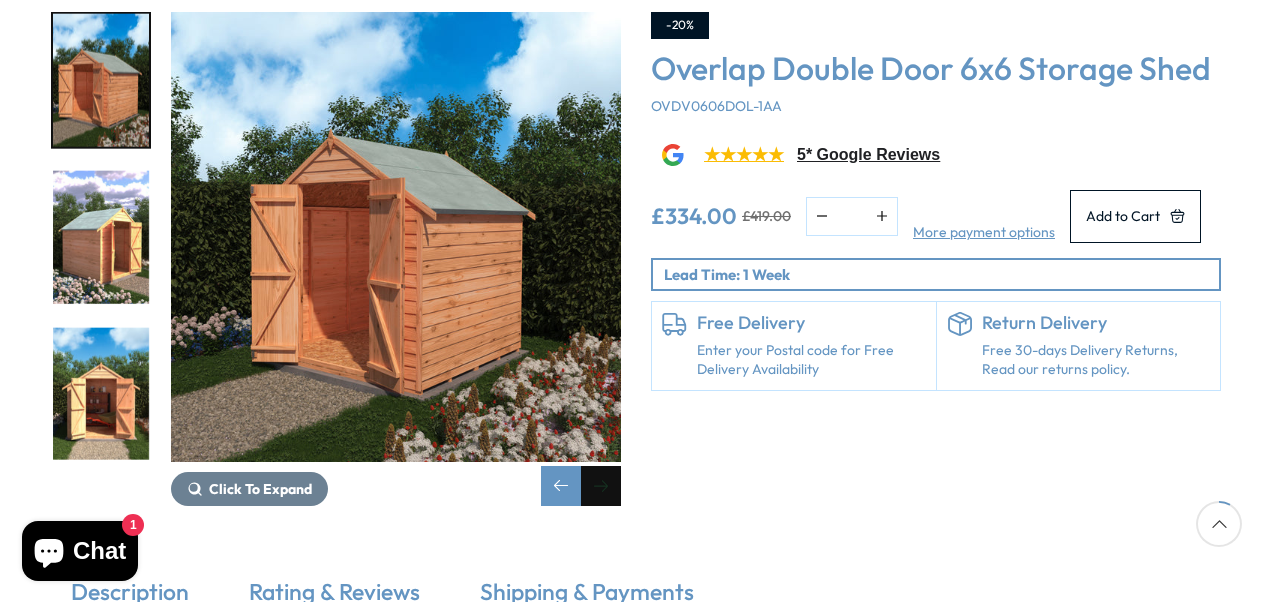 click at bounding box center [601, 486] 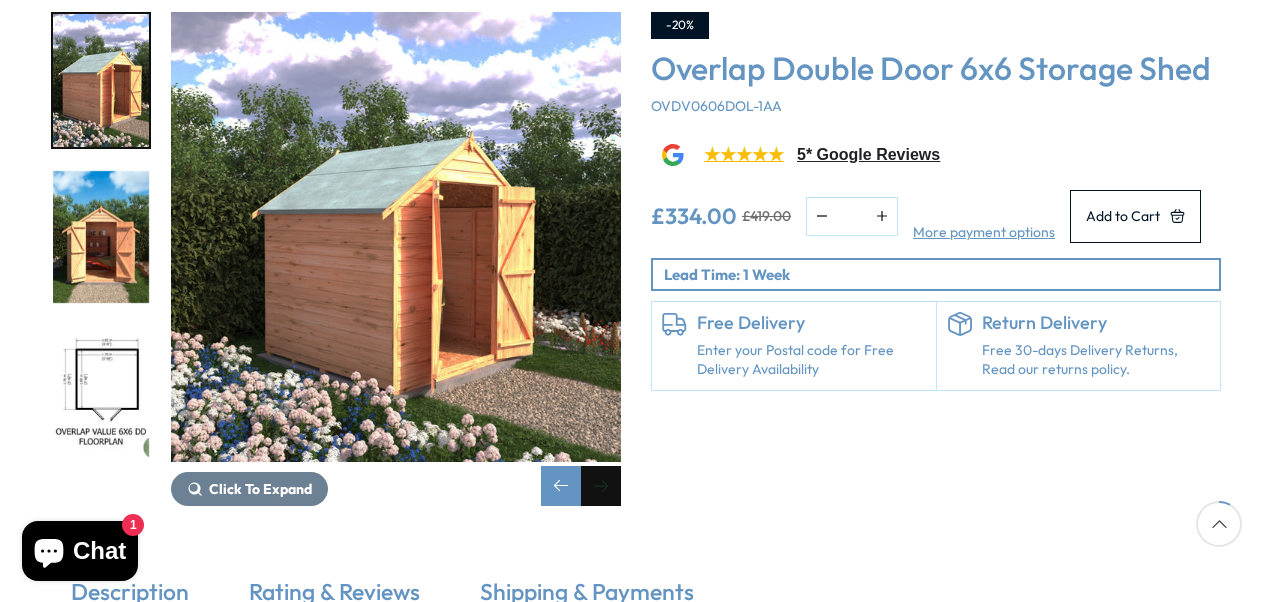 click at bounding box center (601, 486) 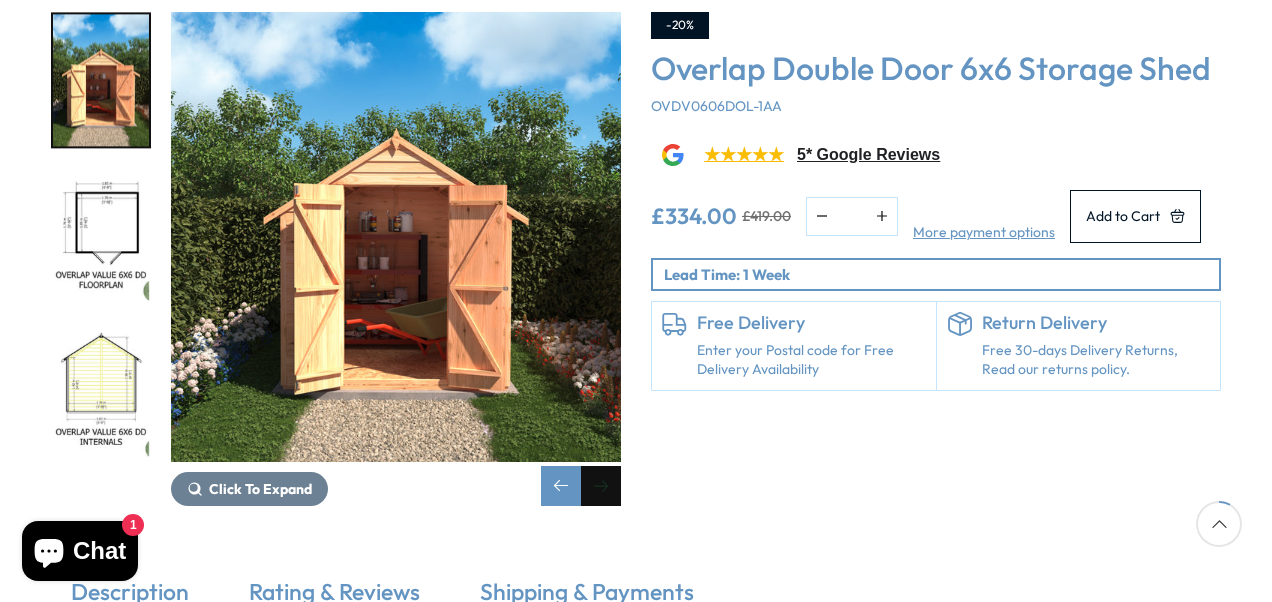 click at bounding box center (601, 486) 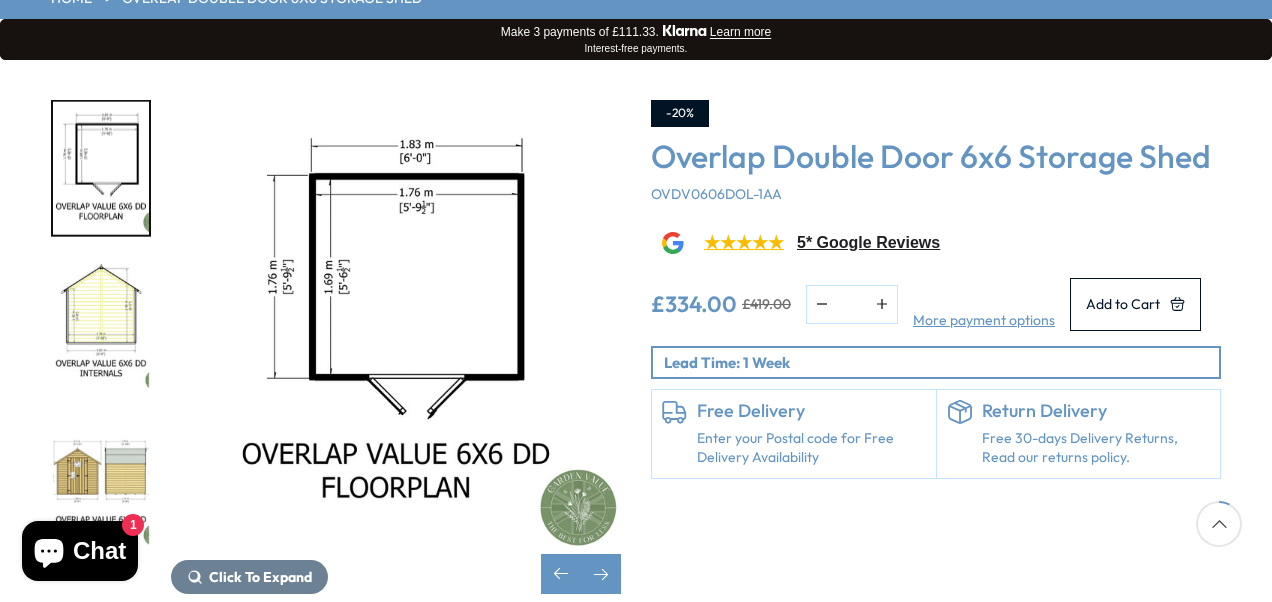 scroll, scrollTop: 300, scrollLeft: 0, axis: vertical 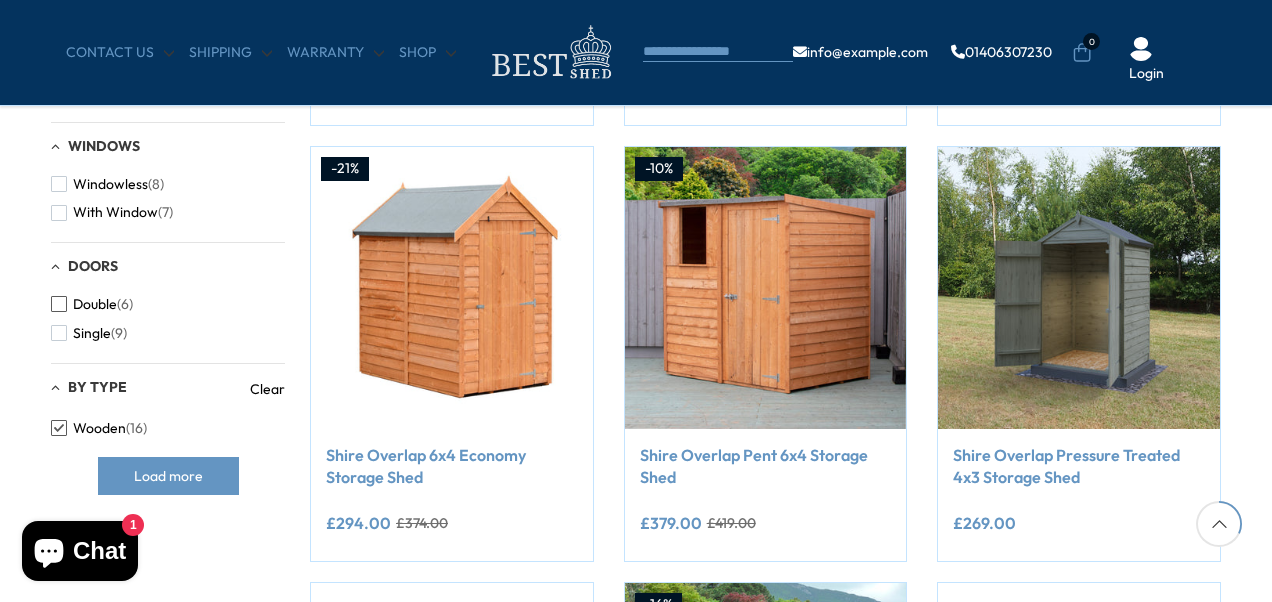 click at bounding box center (59, 304) 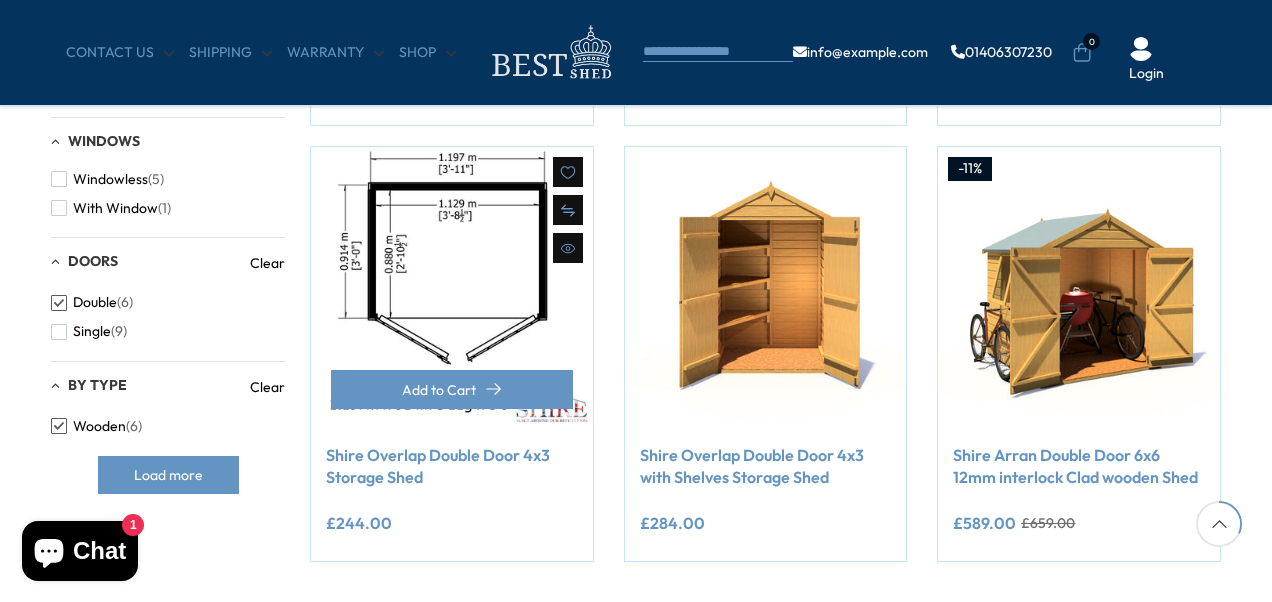 click at bounding box center [452, 288] 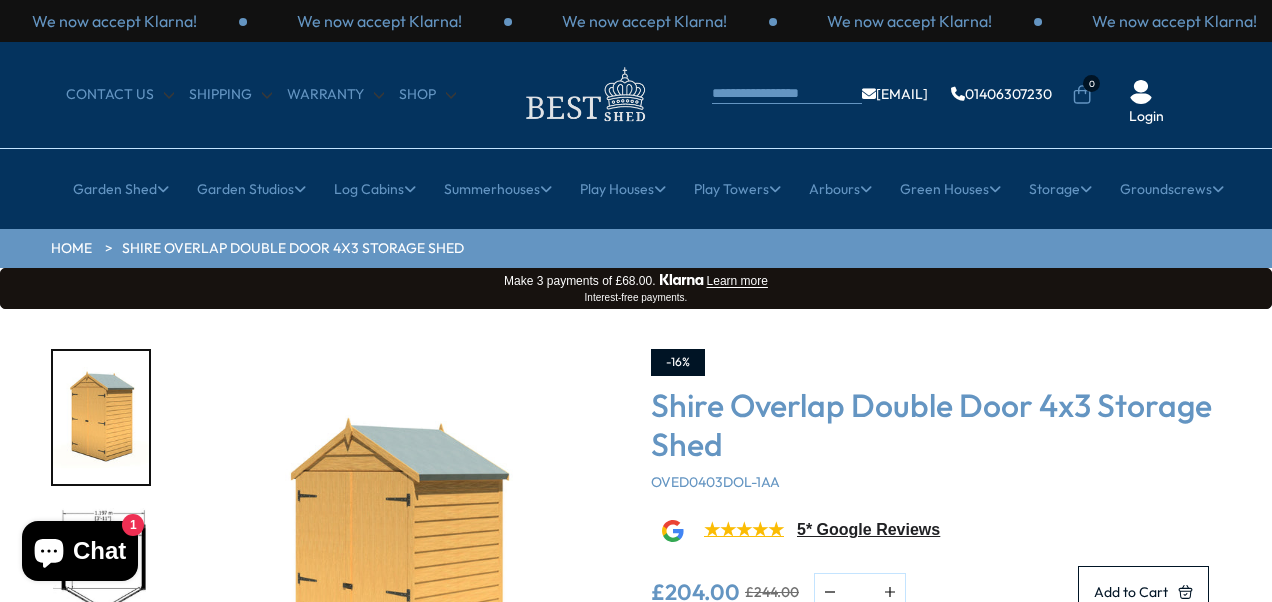 scroll, scrollTop: 100, scrollLeft: 0, axis: vertical 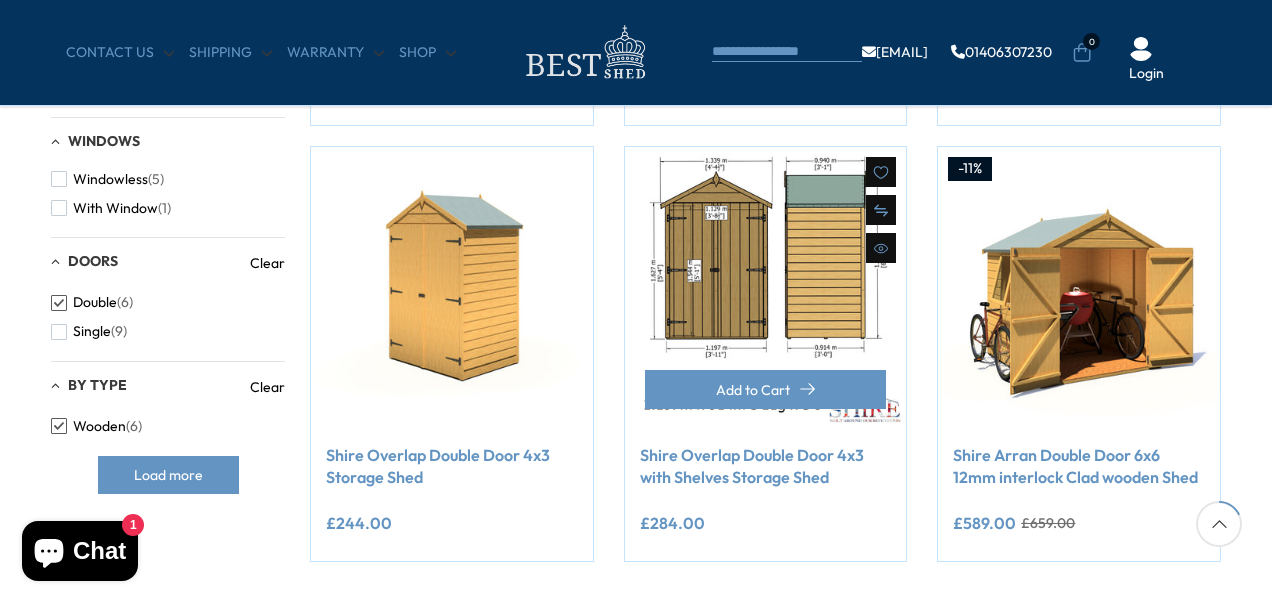 click at bounding box center [766, 288] 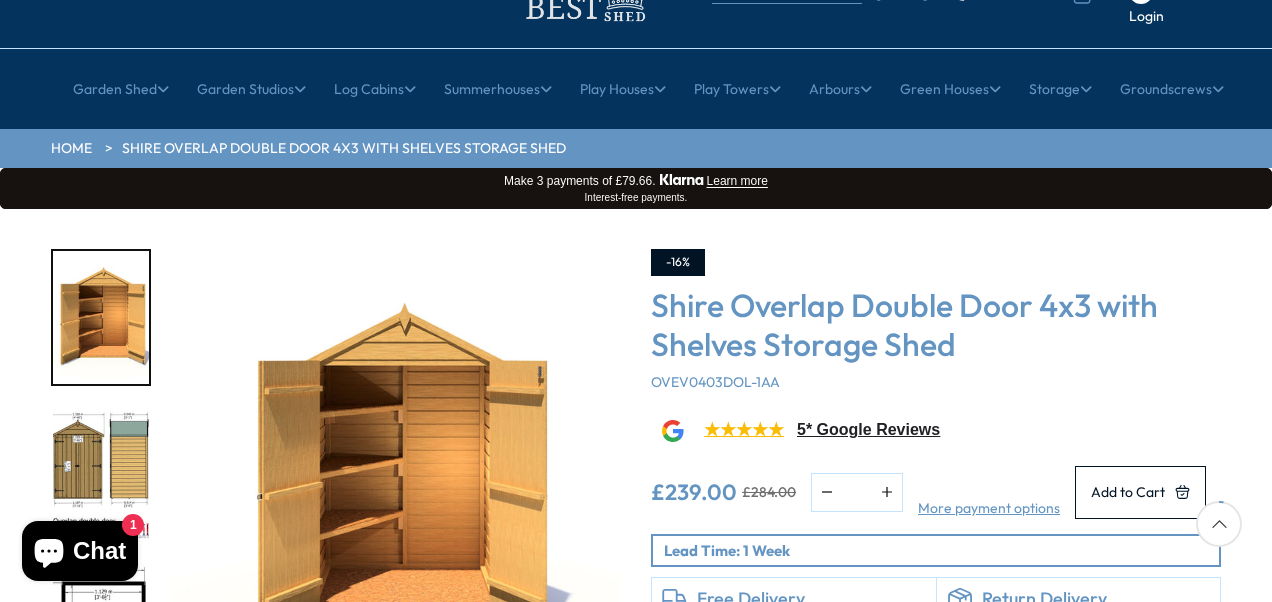 scroll, scrollTop: 300, scrollLeft: 0, axis: vertical 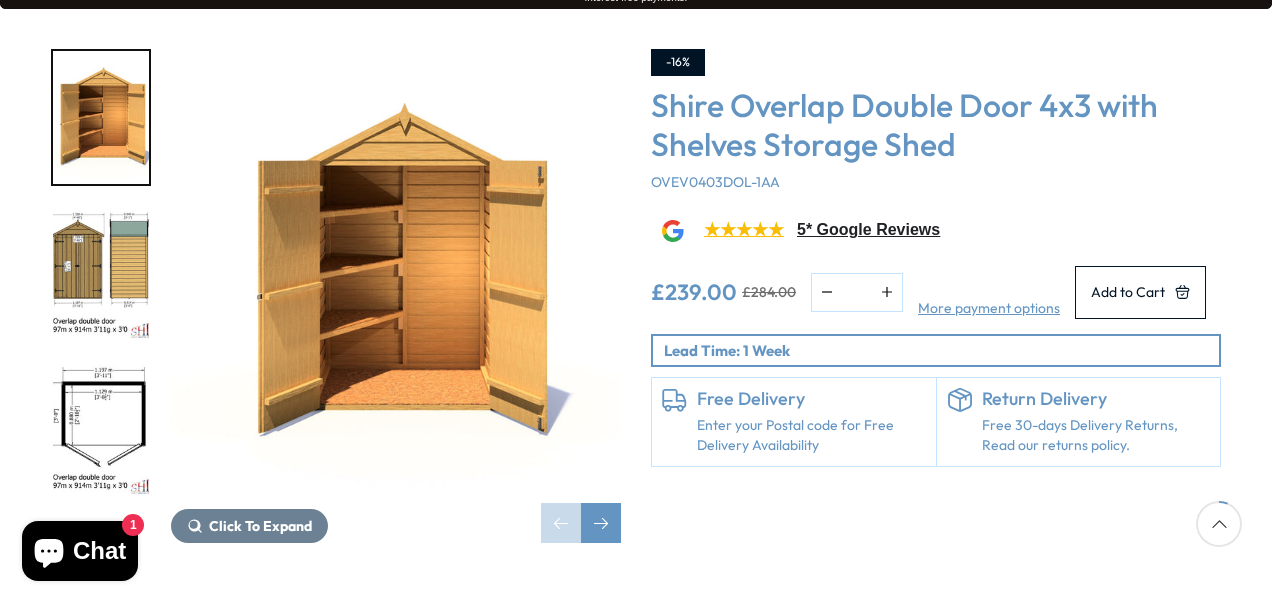 click at bounding box center (111, 274) 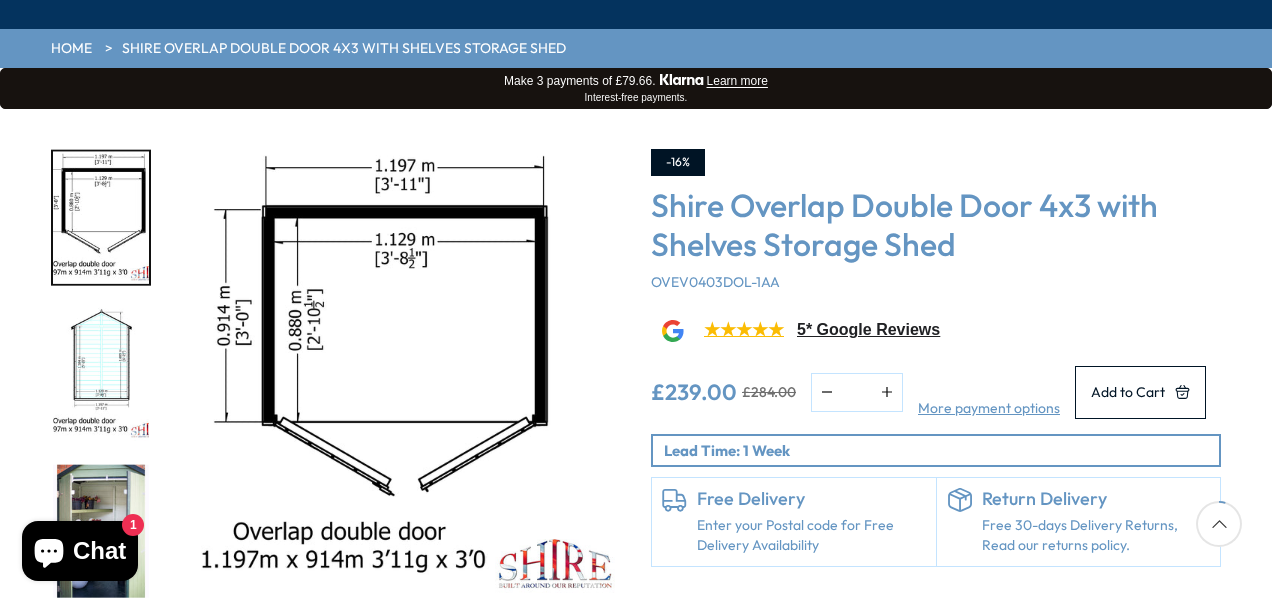 scroll, scrollTop: 300, scrollLeft: 0, axis: vertical 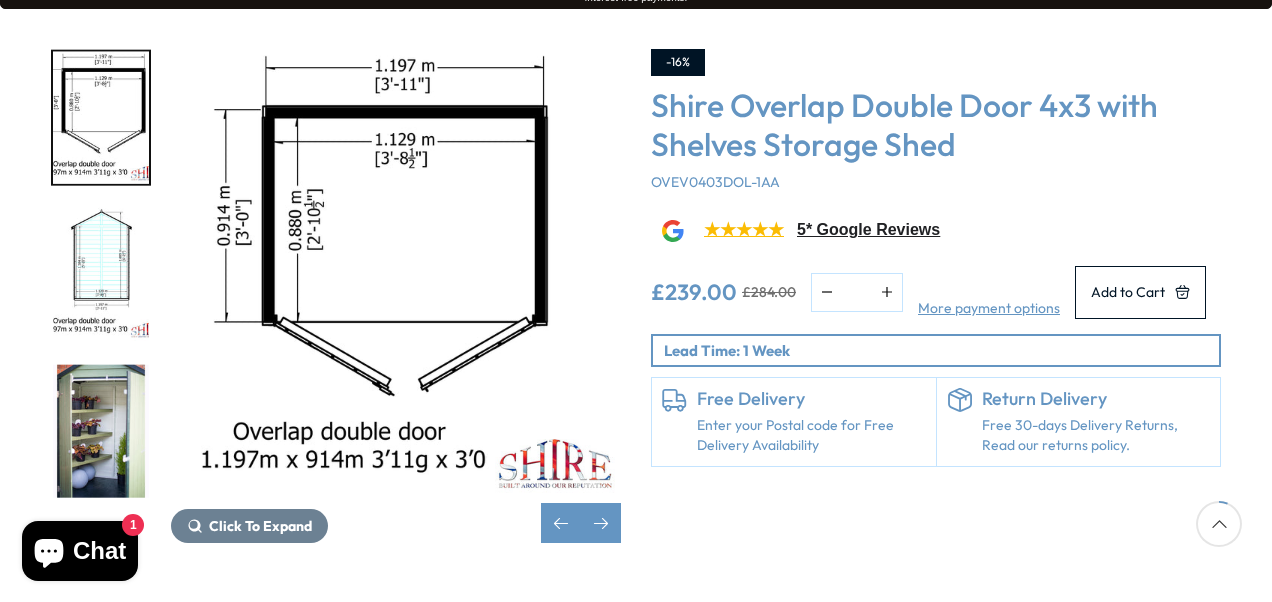 click at bounding box center [101, 431] 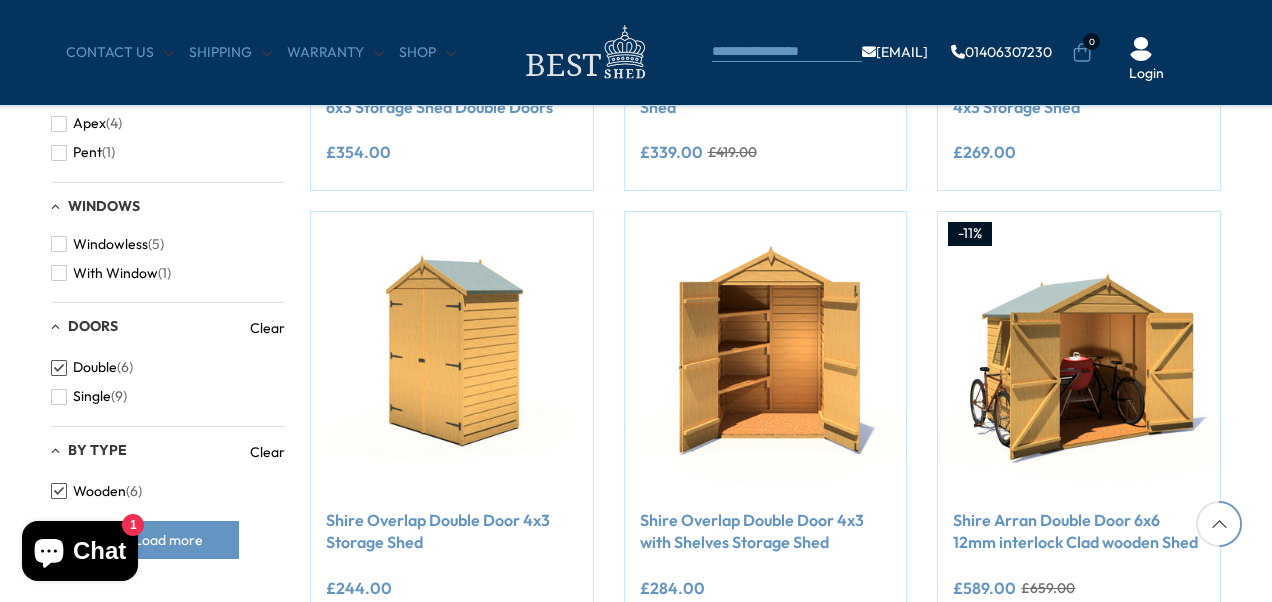 scroll, scrollTop: 700, scrollLeft: 0, axis: vertical 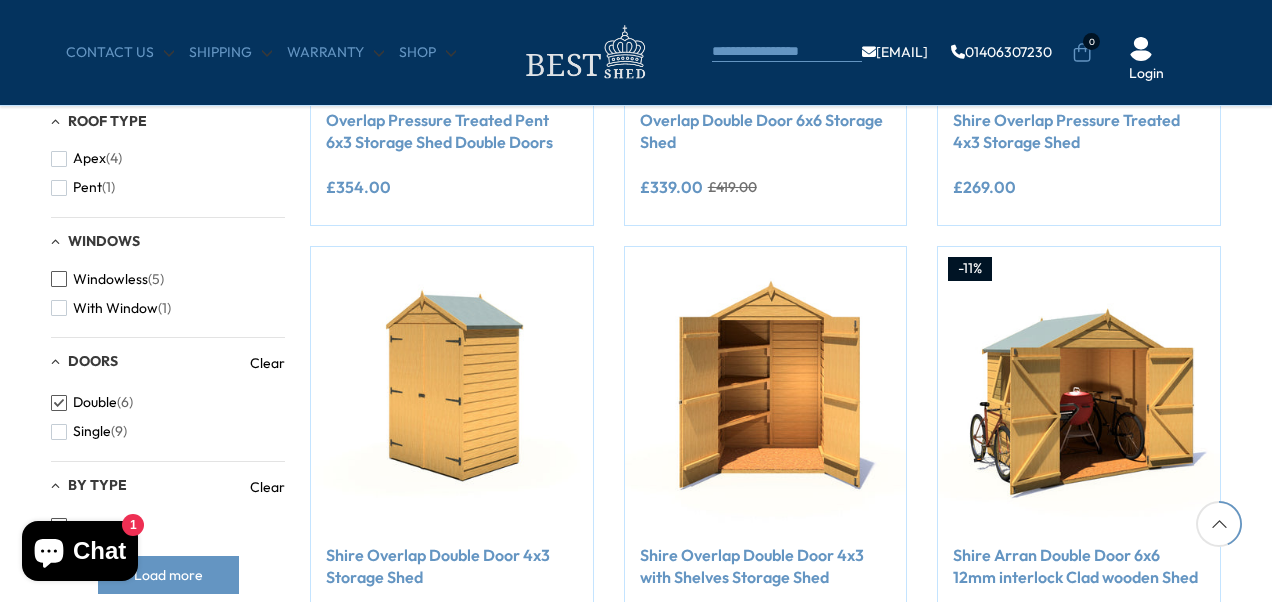 click at bounding box center (59, 279) 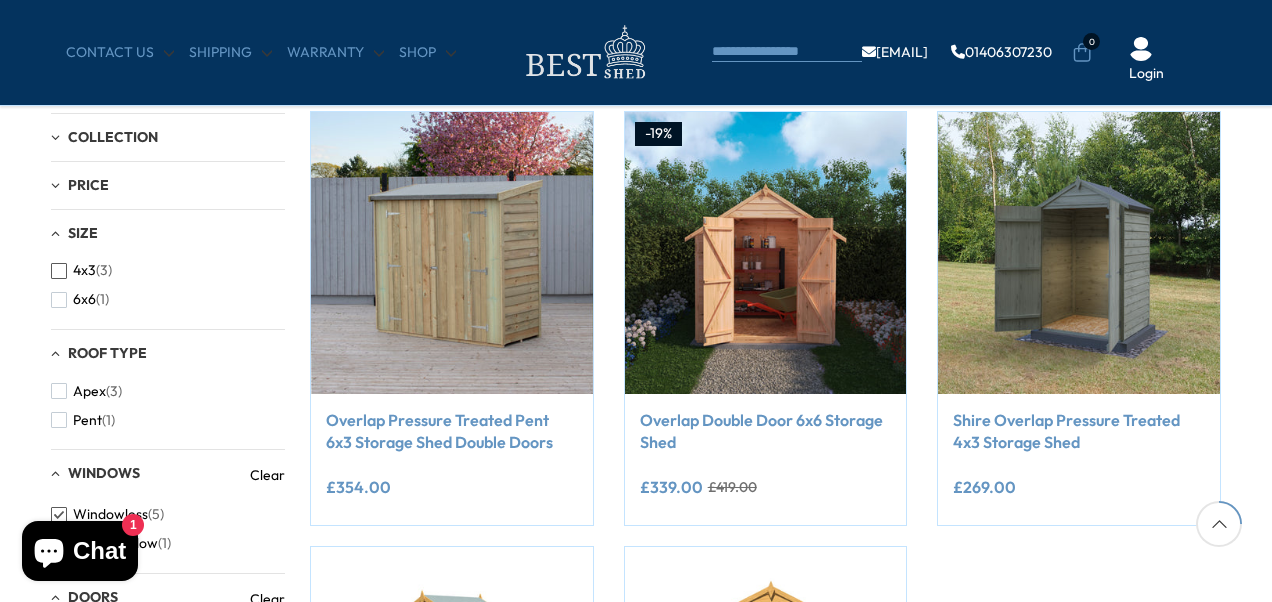 scroll, scrollTop: 500, scrollLeft: 0, axis: vertical 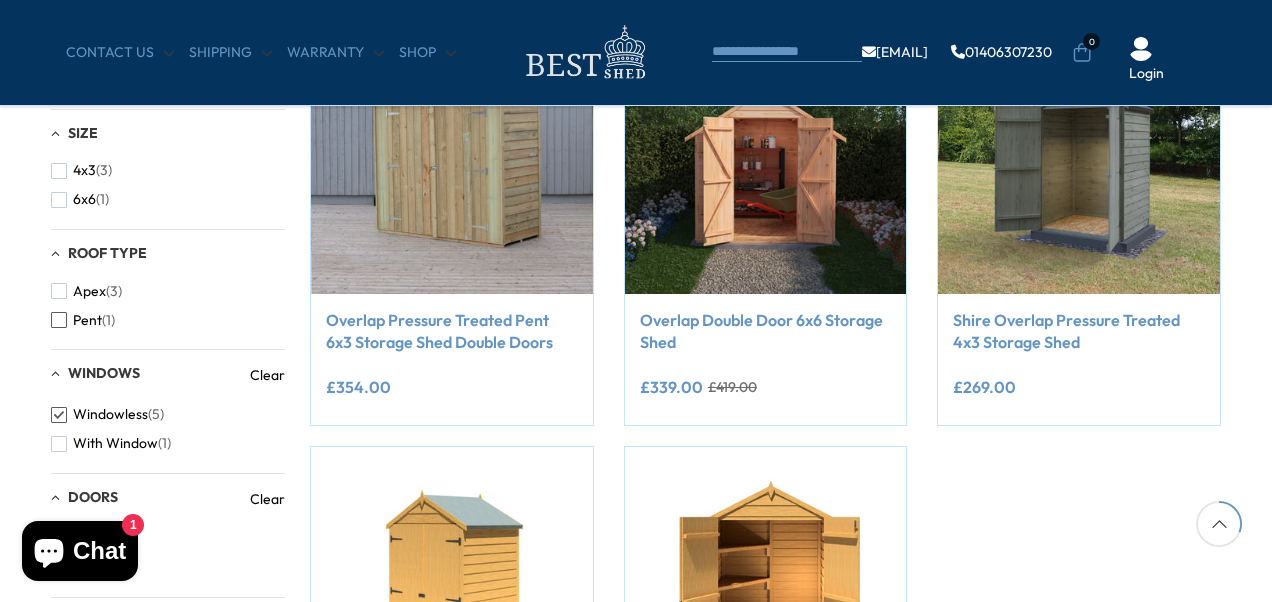click at bounding box center (59, 320) 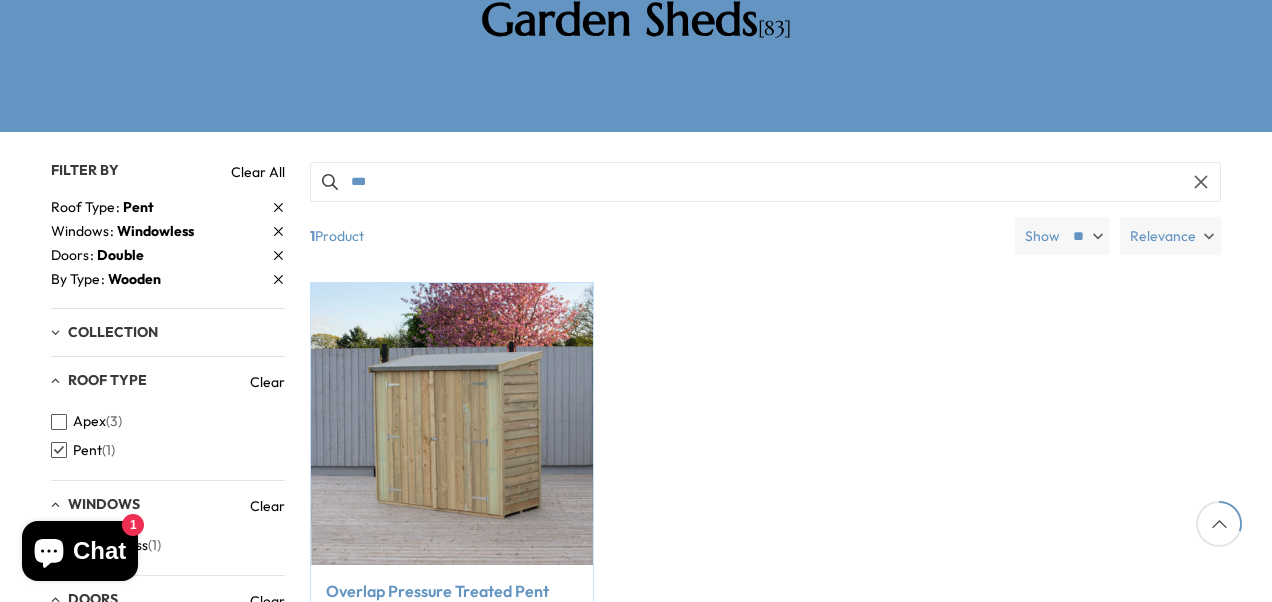 scroll, scrollTop: 300, scrollLeft: 0, axis: vertical 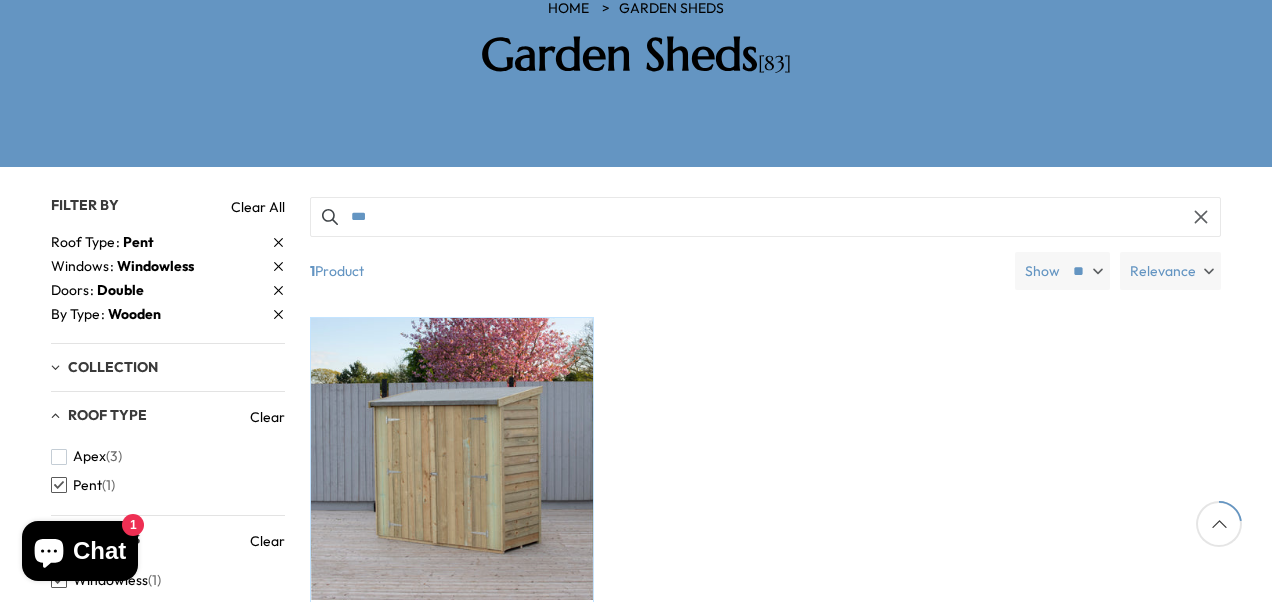 click on "Collection" at bounding box center (113, 367) 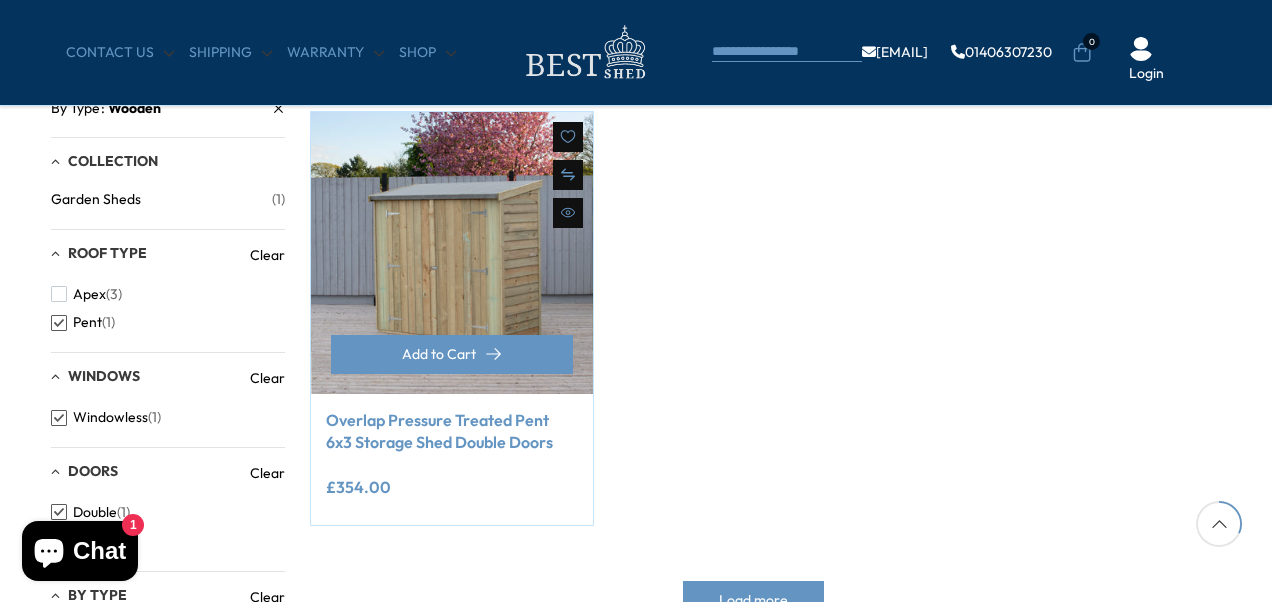 scroll, scrollTop: 500, scrollLeft: 0, axis: vertical 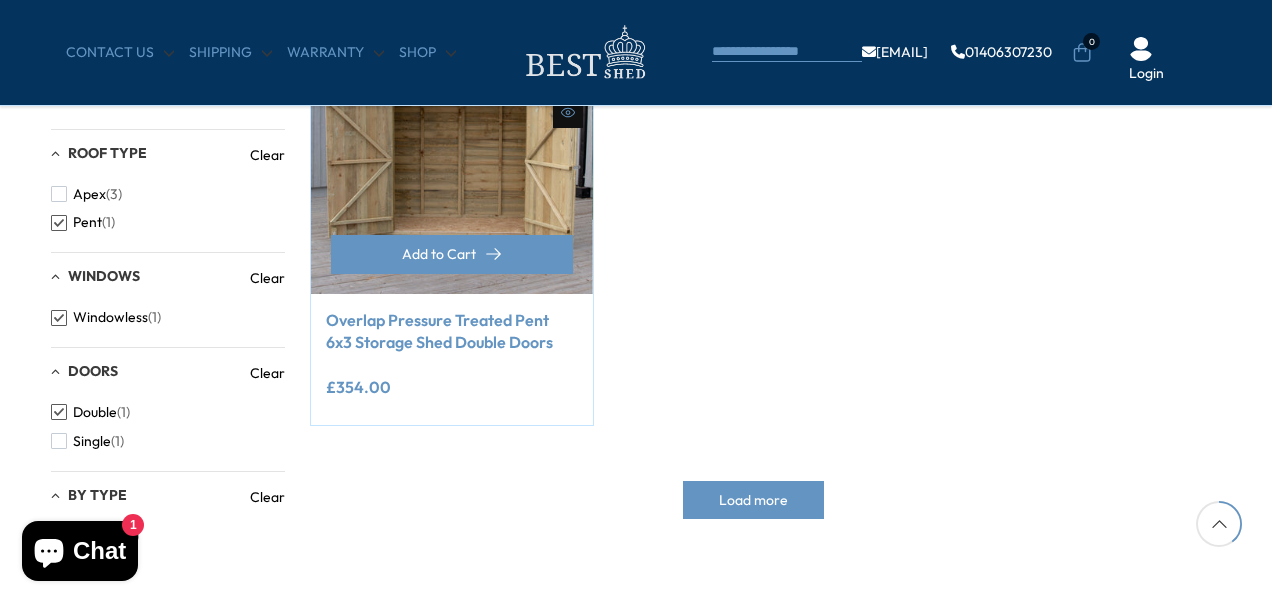 click at bounding box center [452, 153] 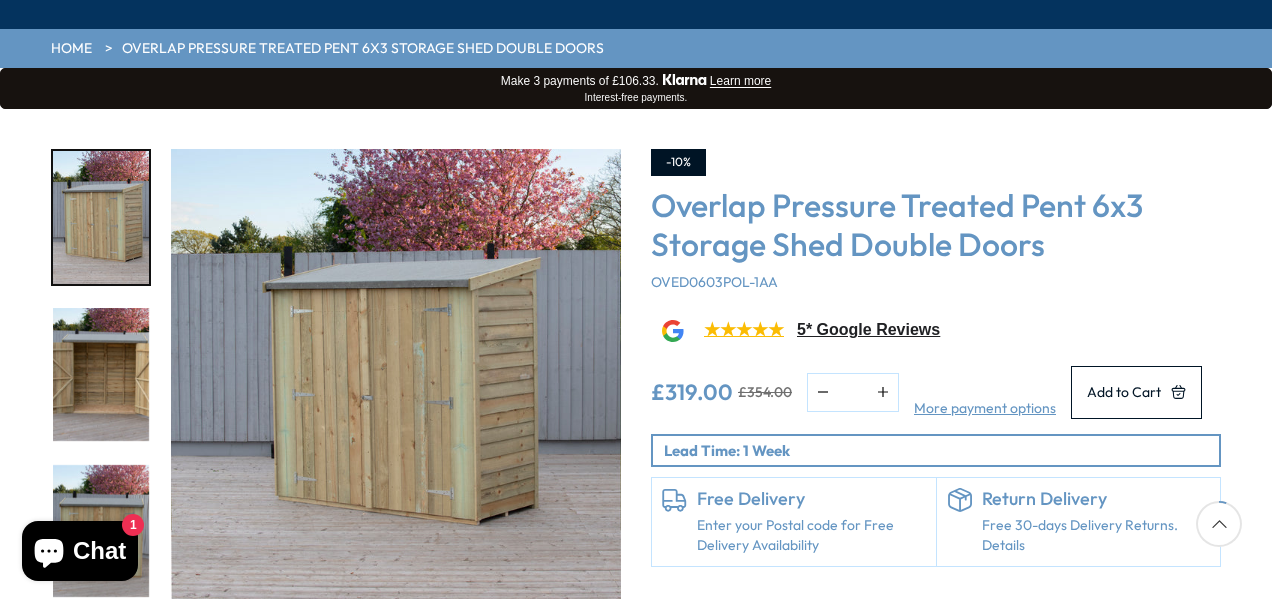 scroll, scrollTop: 300, scrollLeft: 0, axis: vertical 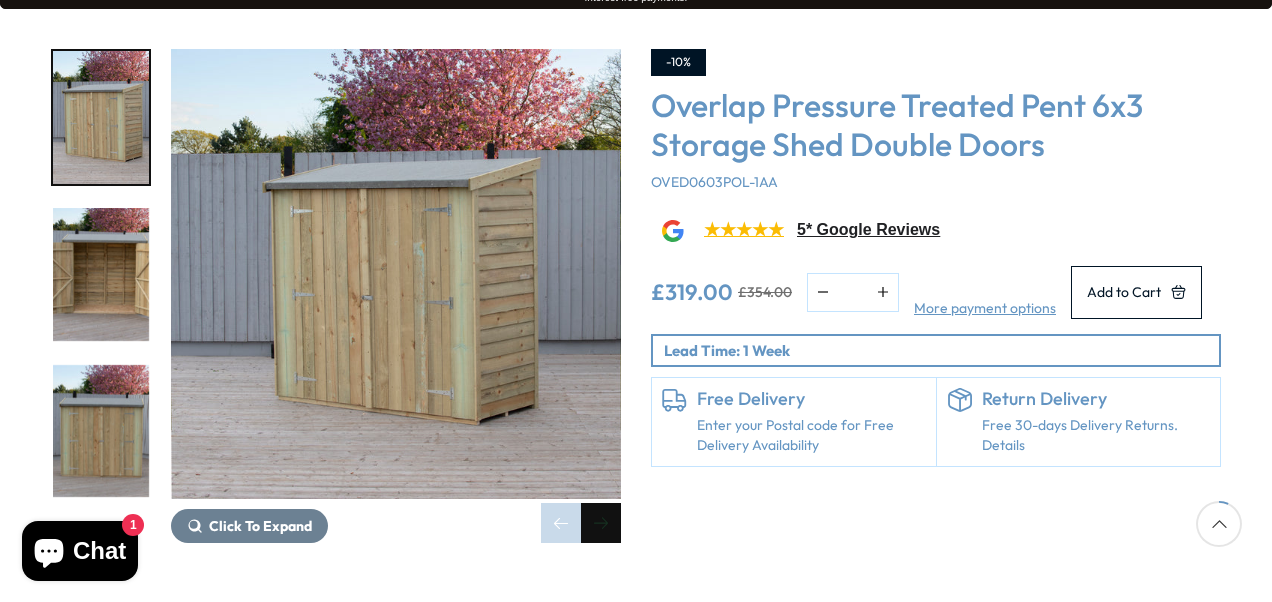 click at bounding box center [601, 523] 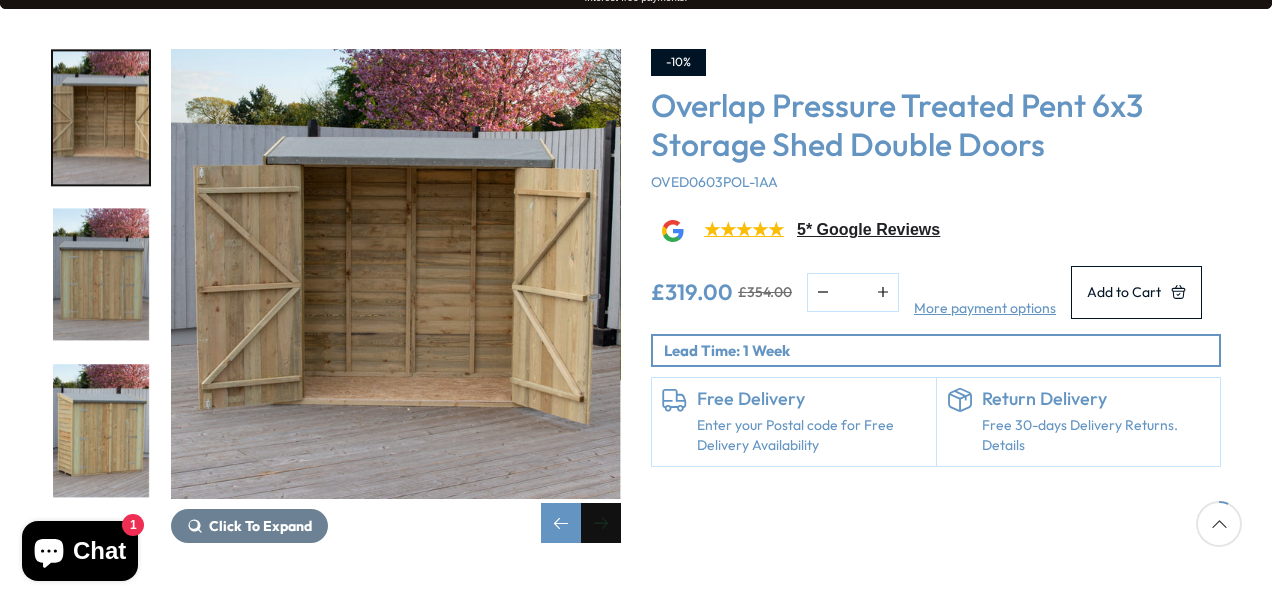 click at bounding box center [601, 523] 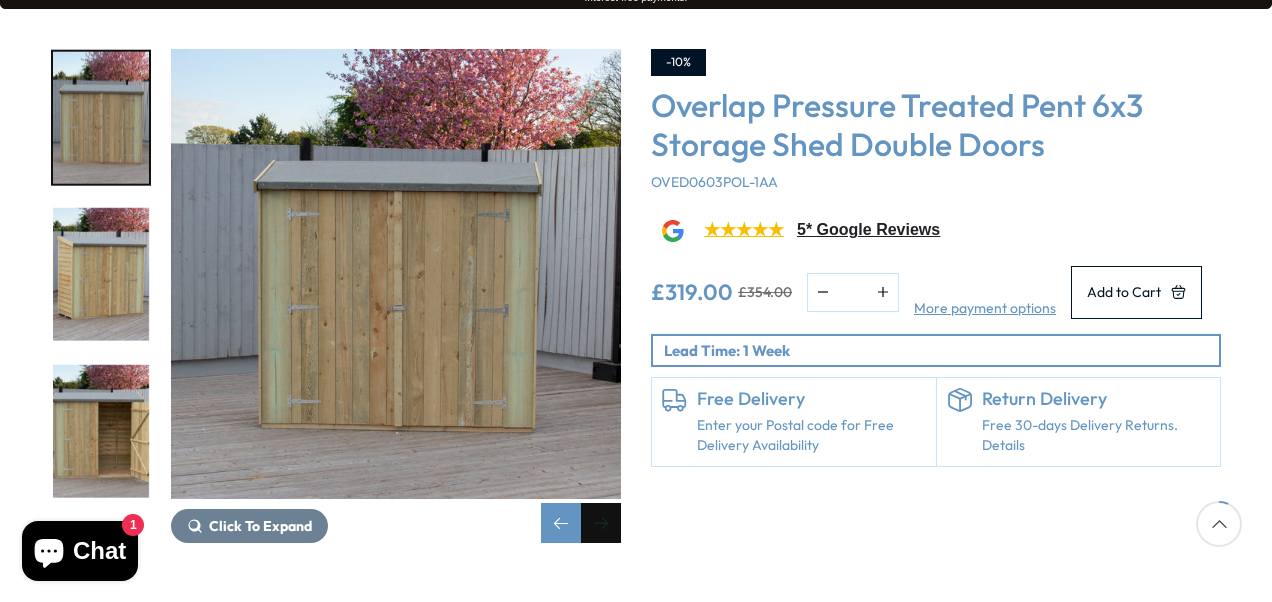 click at bounding box center [601, 523] 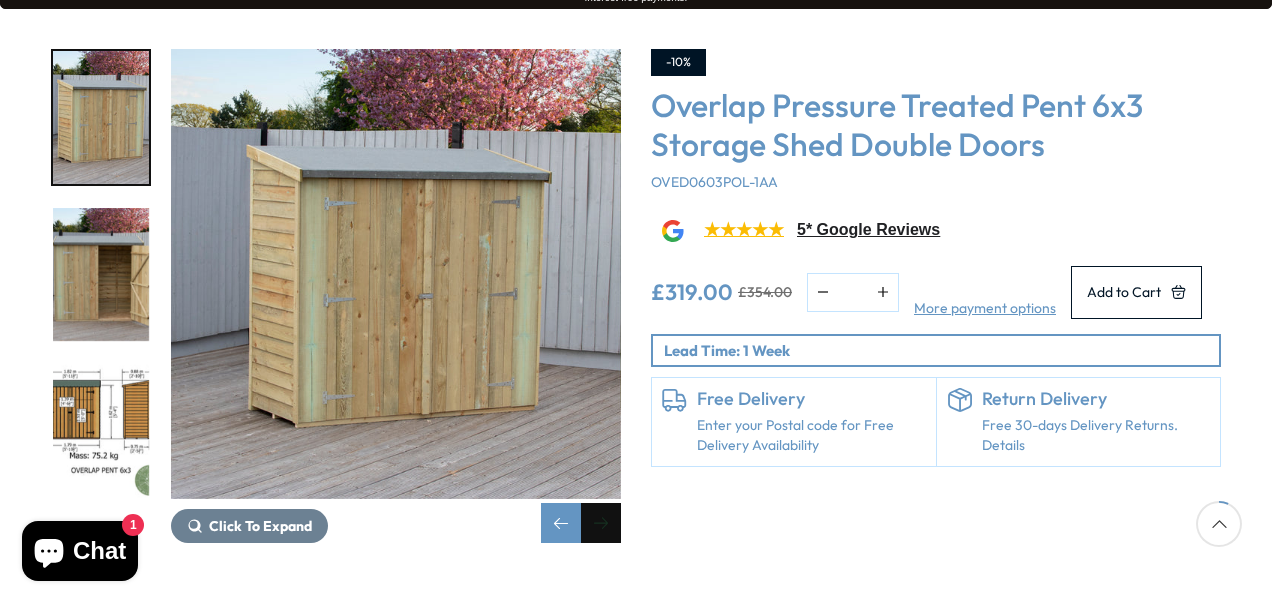 click at bounding box center (601, 523) 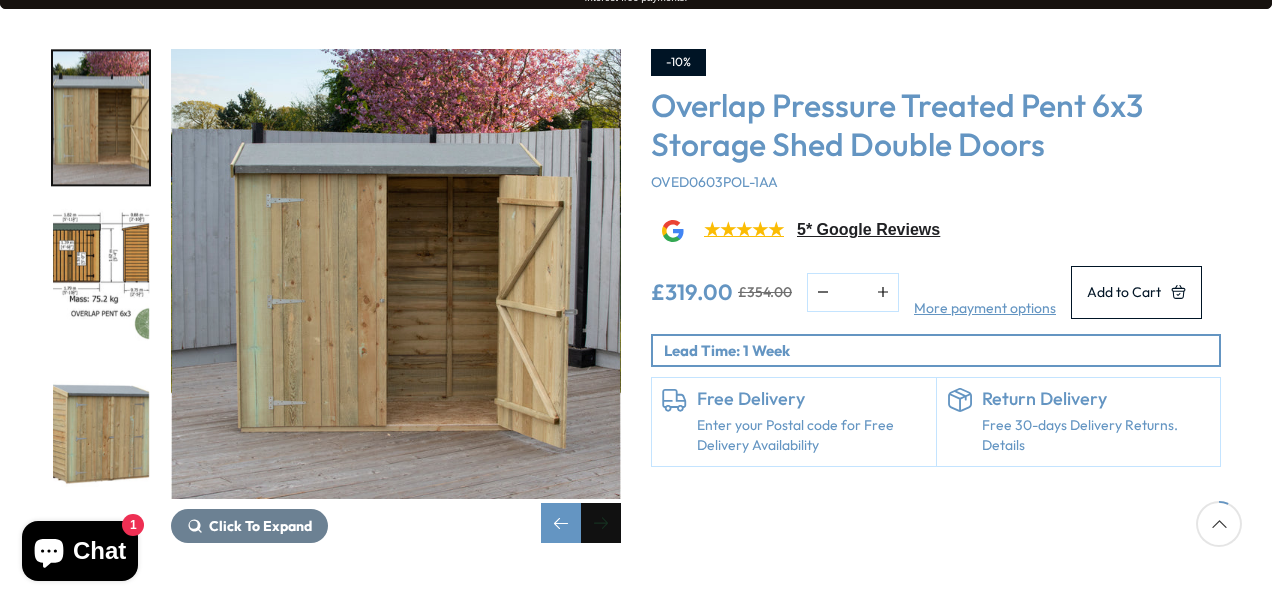 click at bounding box center (601, 523) 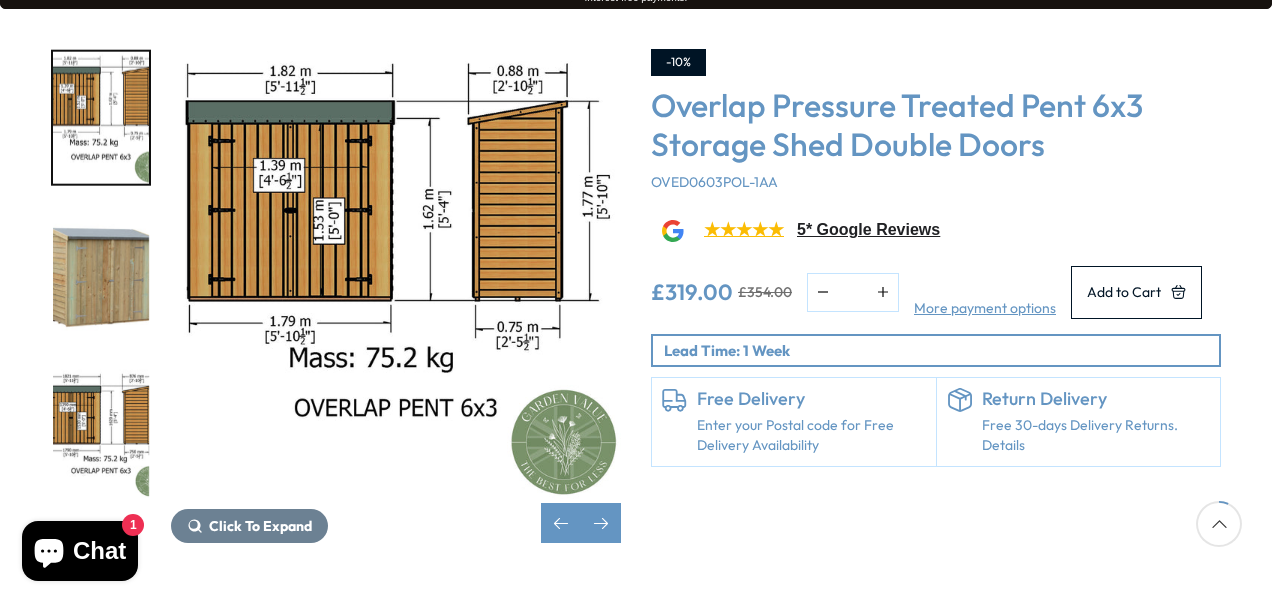 click at bounding box center [101, 431] 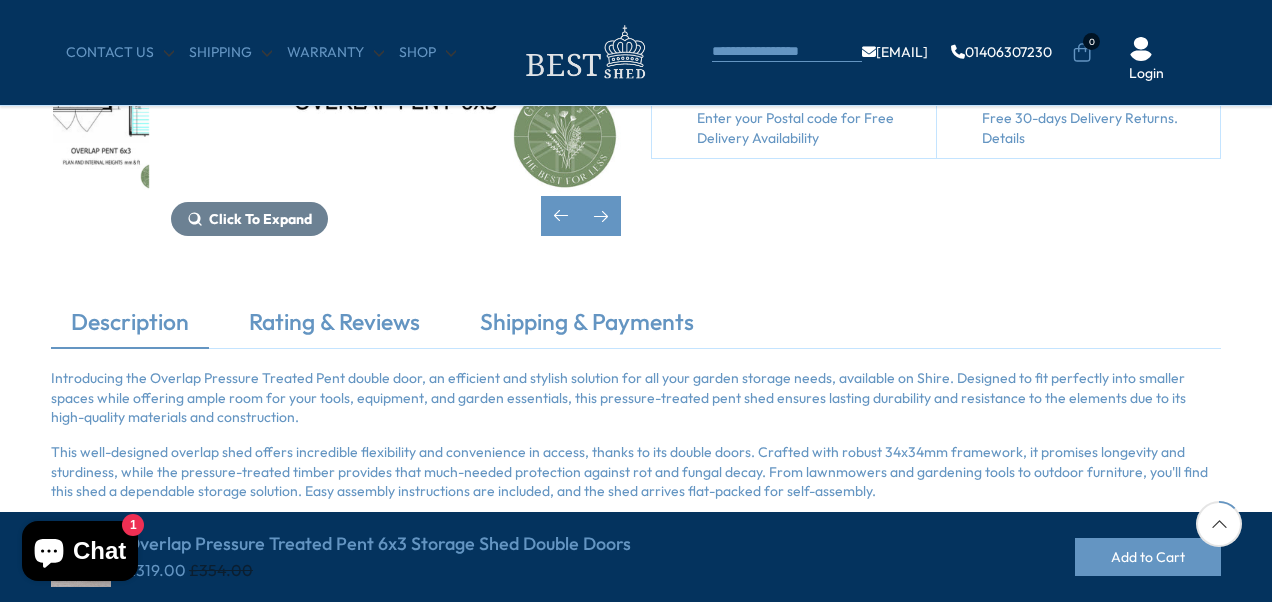 scroll, scrollTop: 600, scrollLeft: 0, axis: vertical 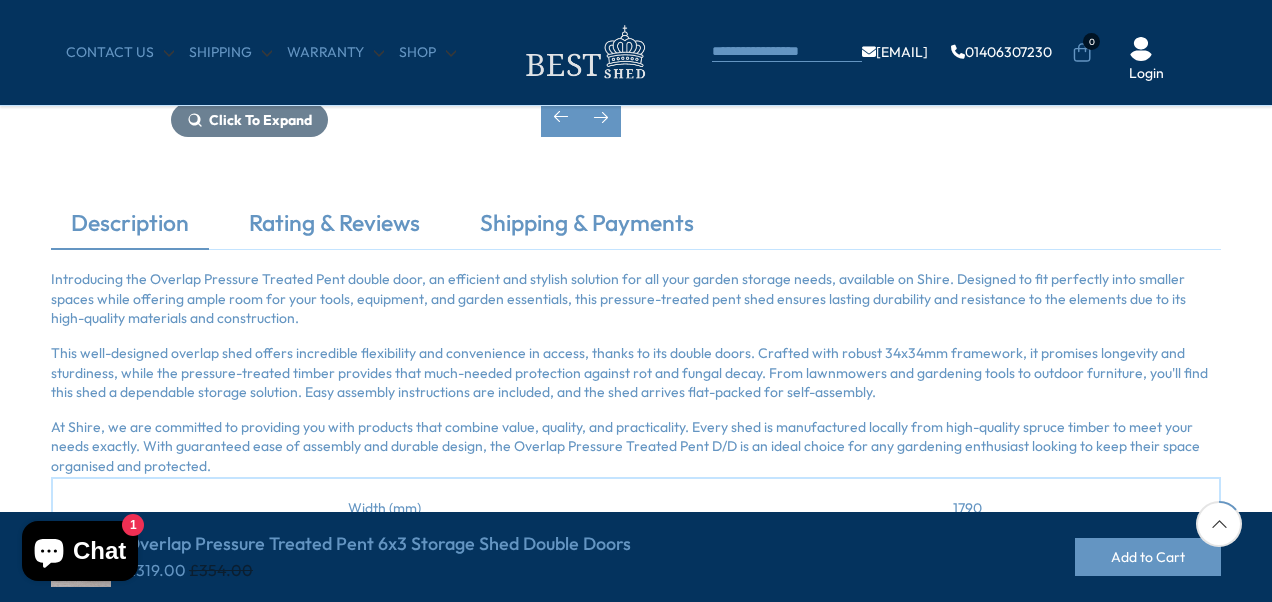 click on "Description" at bounding box center (130, 228) 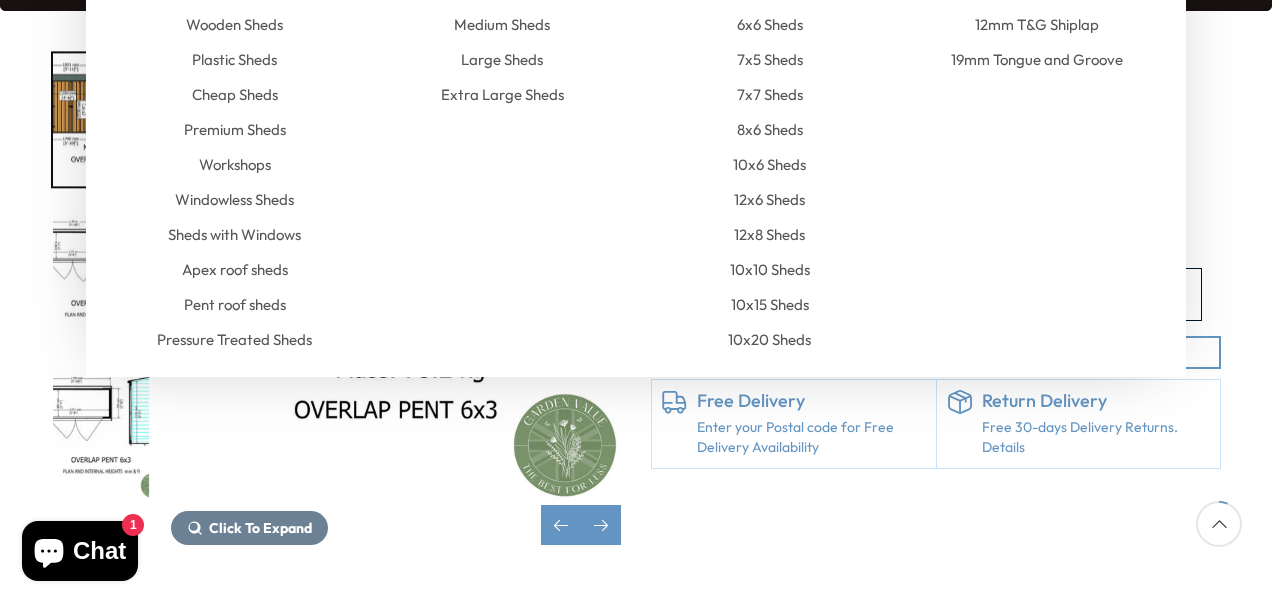 scroll, scrollTop: 300, scrollLeft: 0, axis: vertical 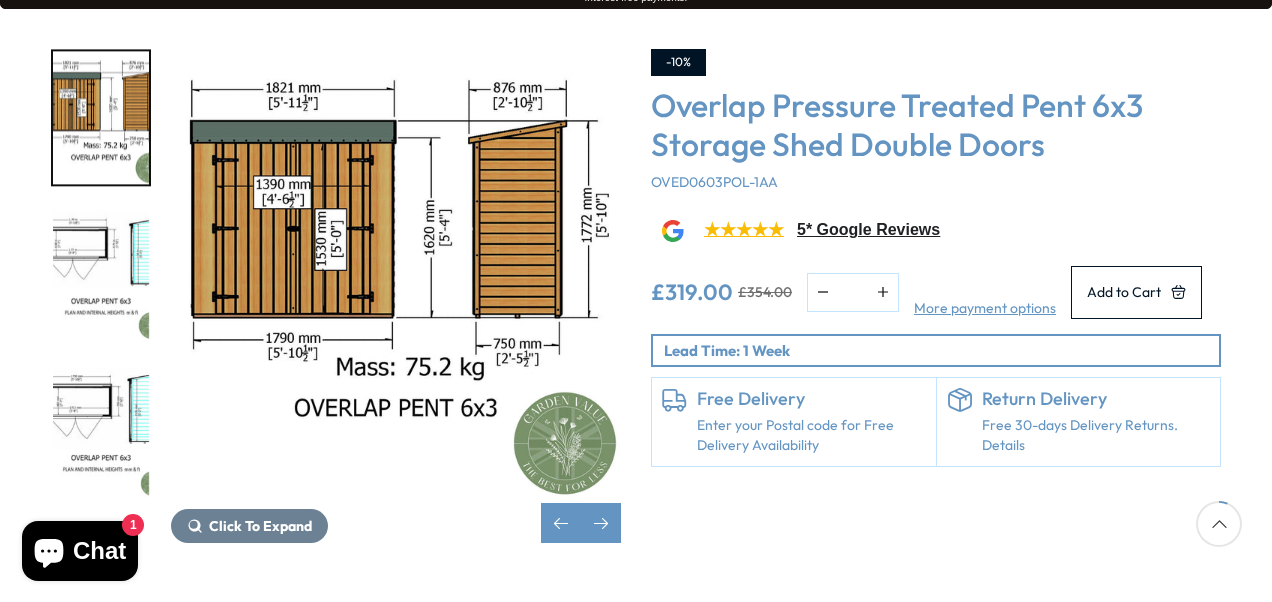 click at bounding box center (101, 274) 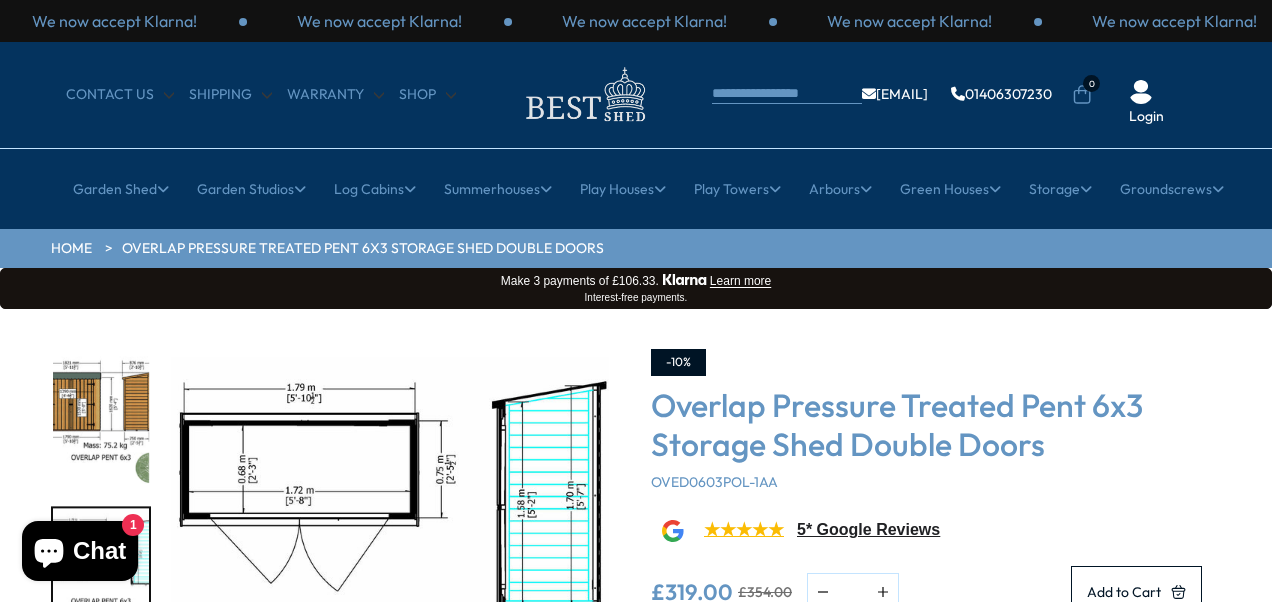 scroll, scrollTop: 200, scrollLeft: 0, axis: vertical 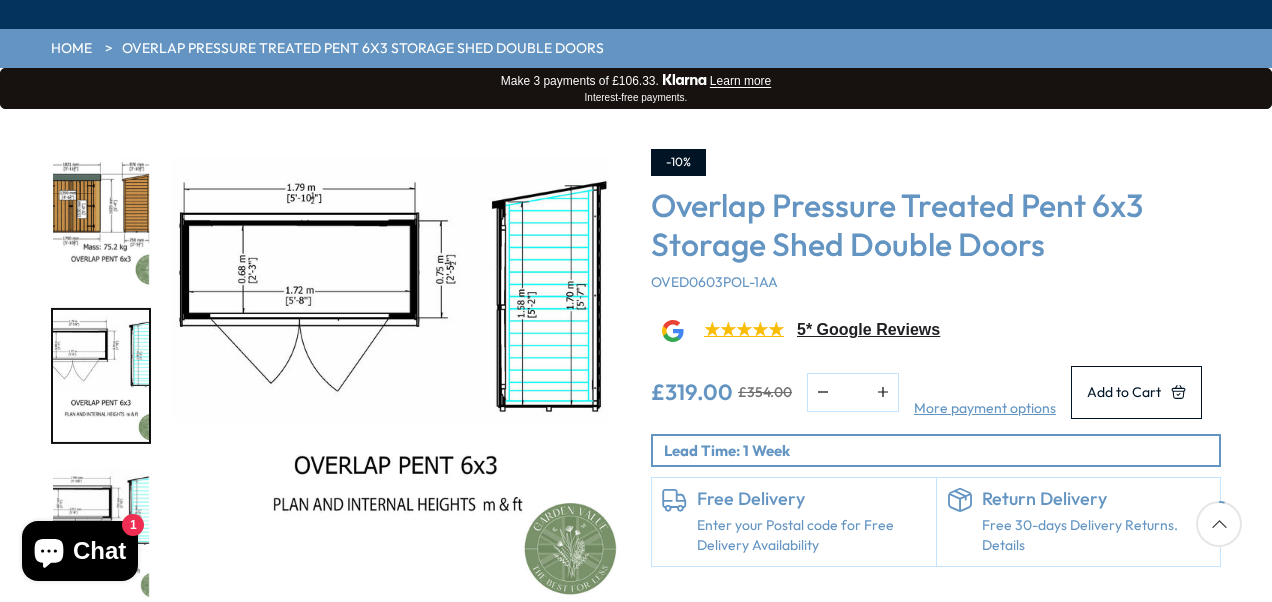 click at bounding box center [101, 219] 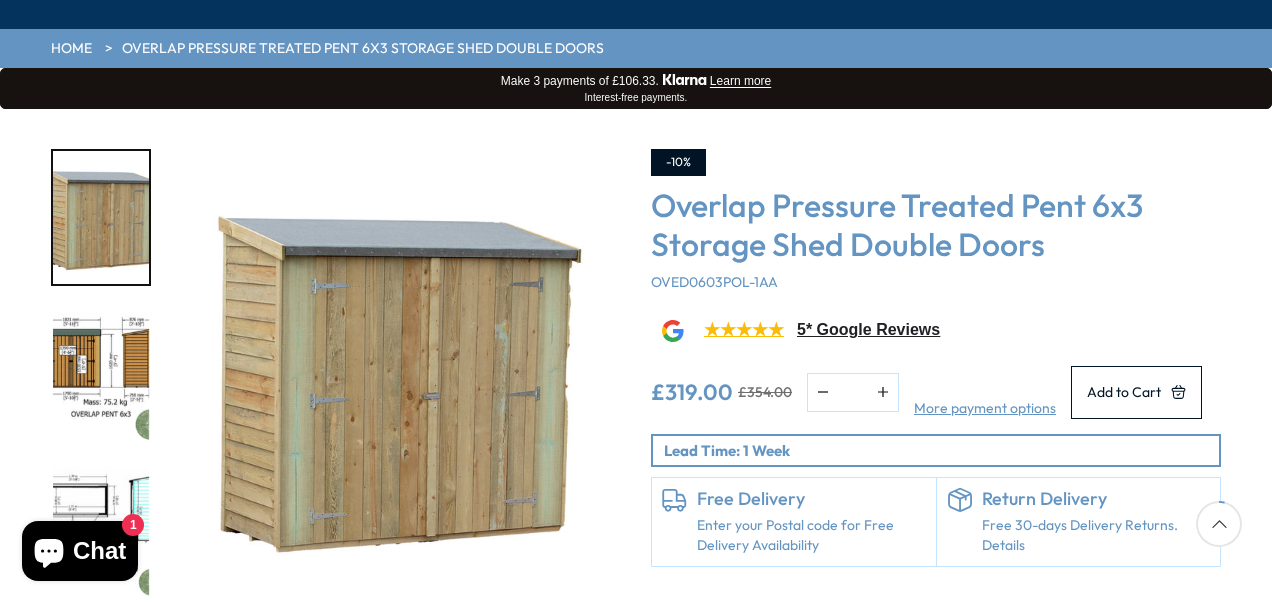 click at bounding box center [101, 217] 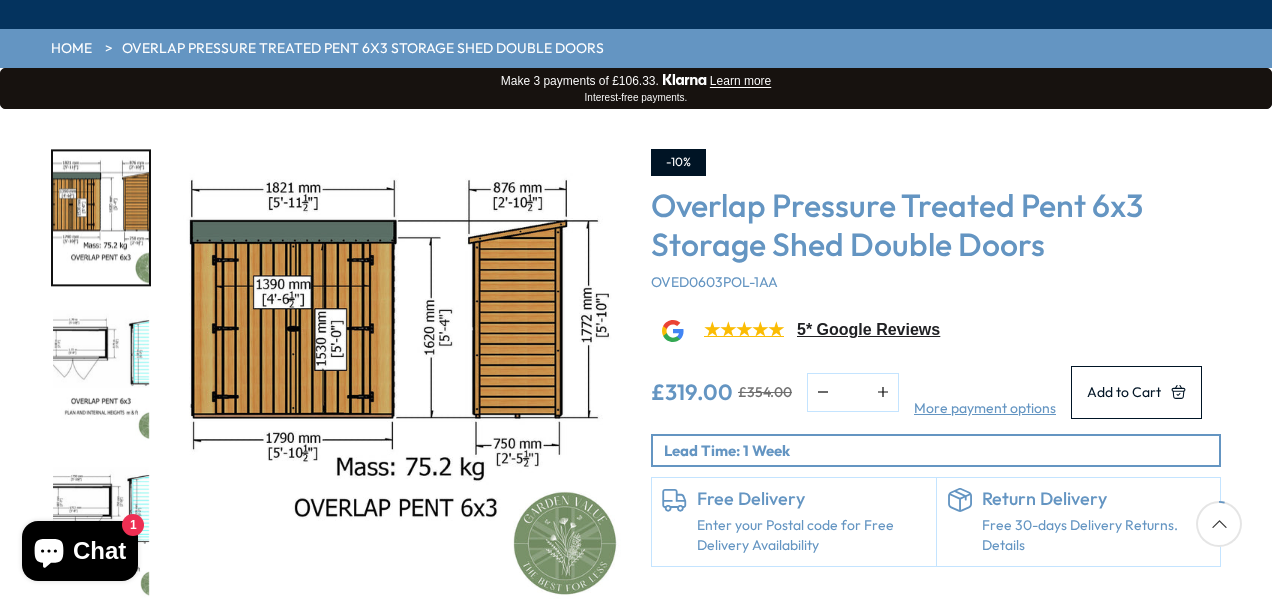 click at bounding box center [101, 374] 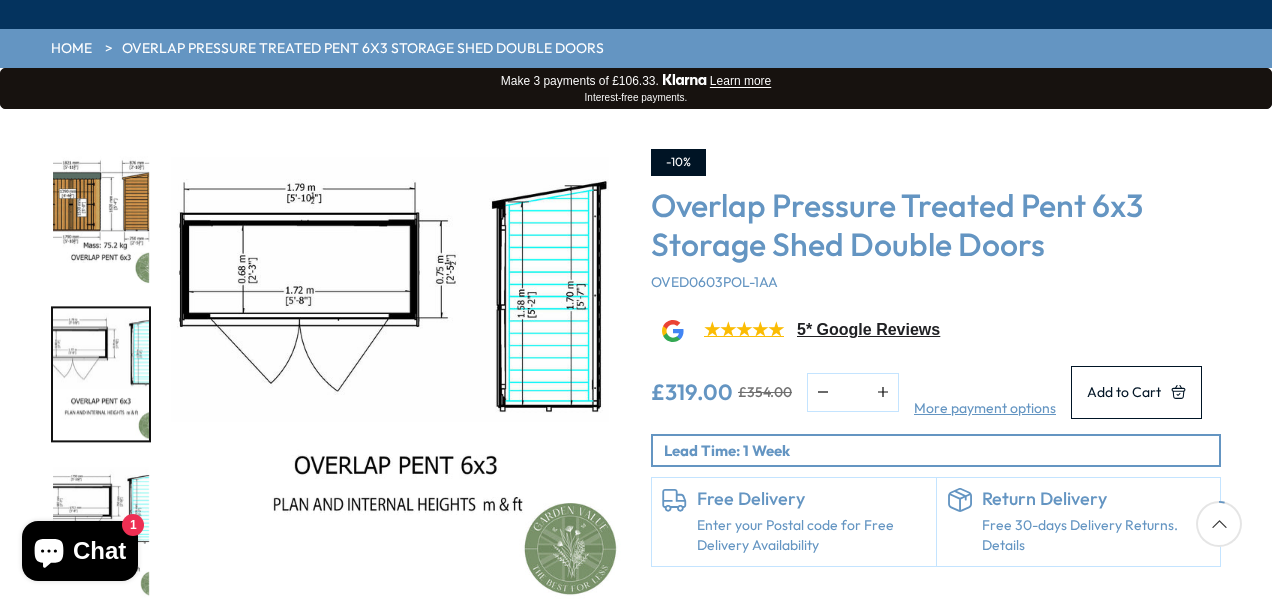 click at bounding box center (101, 374) 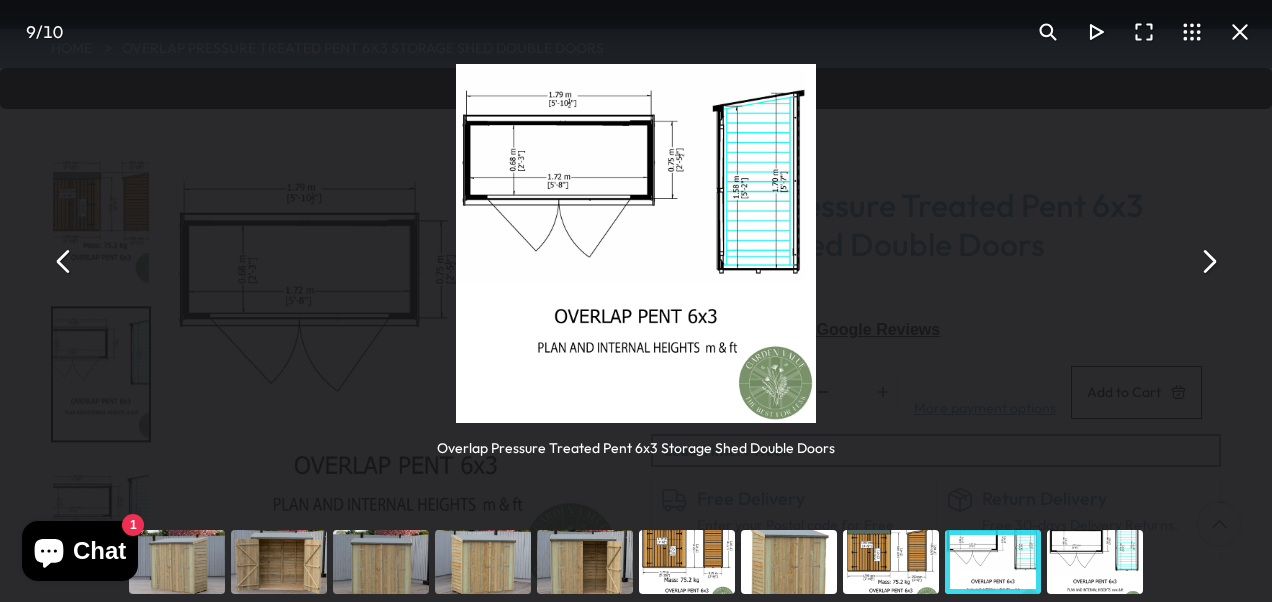 click at bounding box center (64, 261) 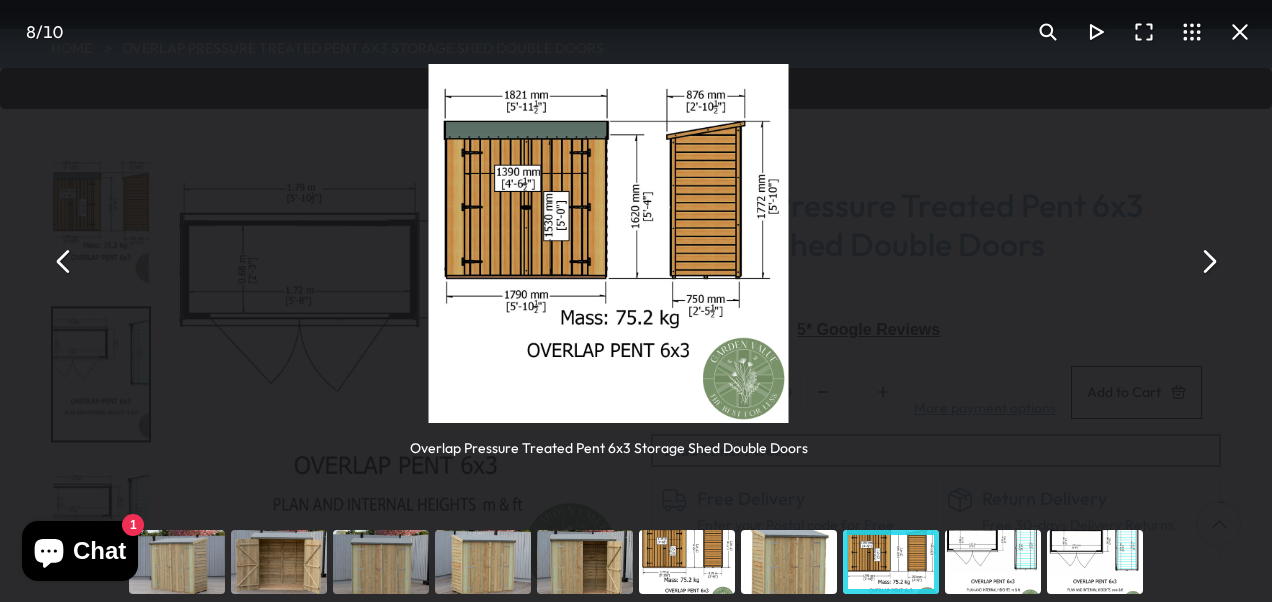 click at bounding box center [64, 261] 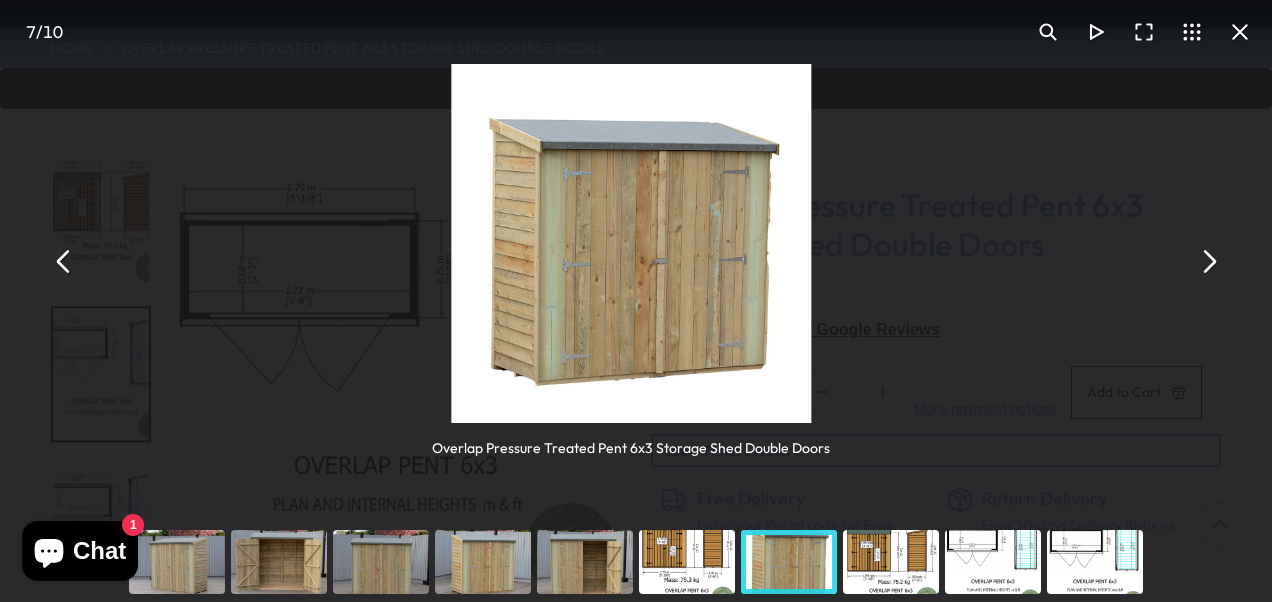click at bounding box center [64, 261] 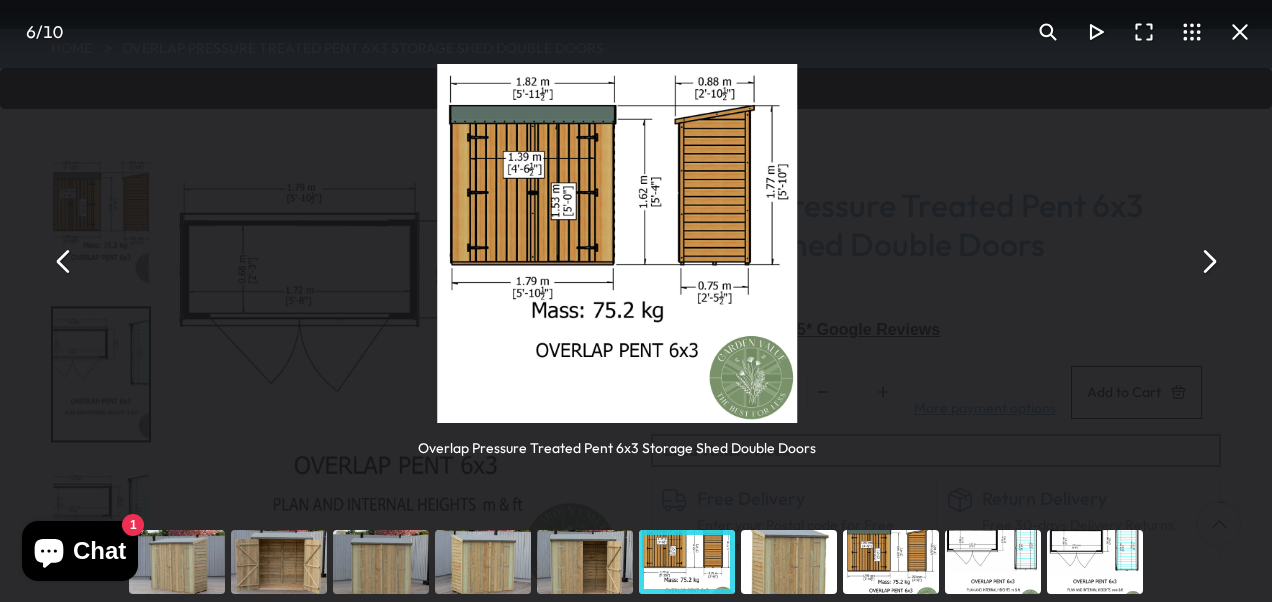 click at bounding box center (64, 261) 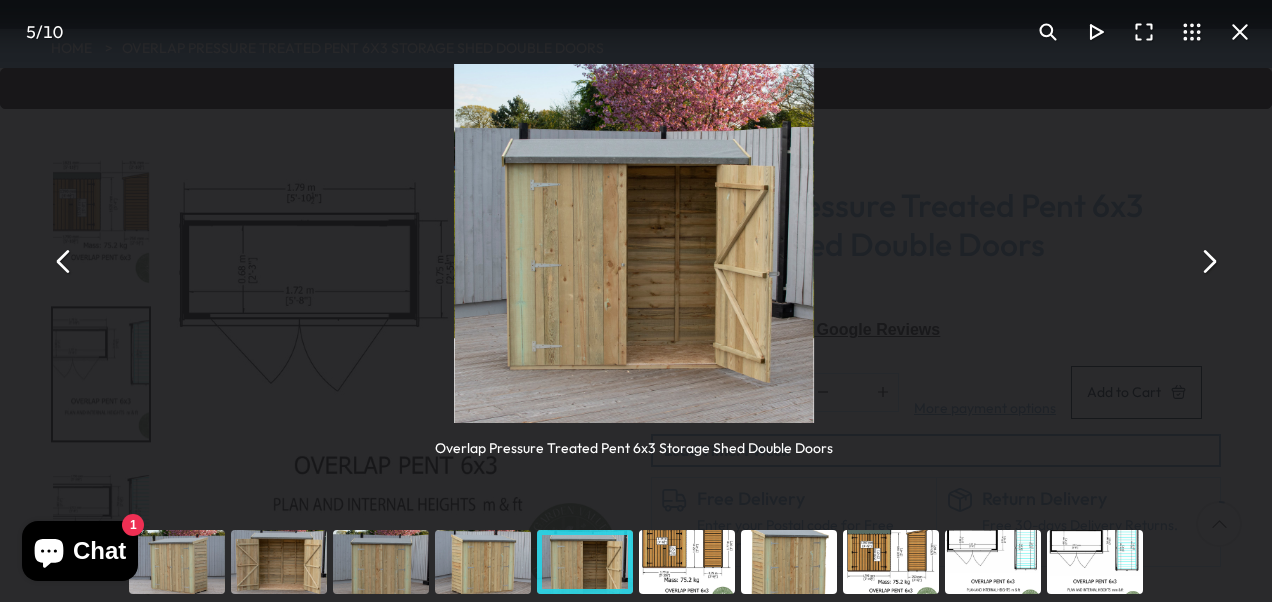 click at bounding box center (64, 261) 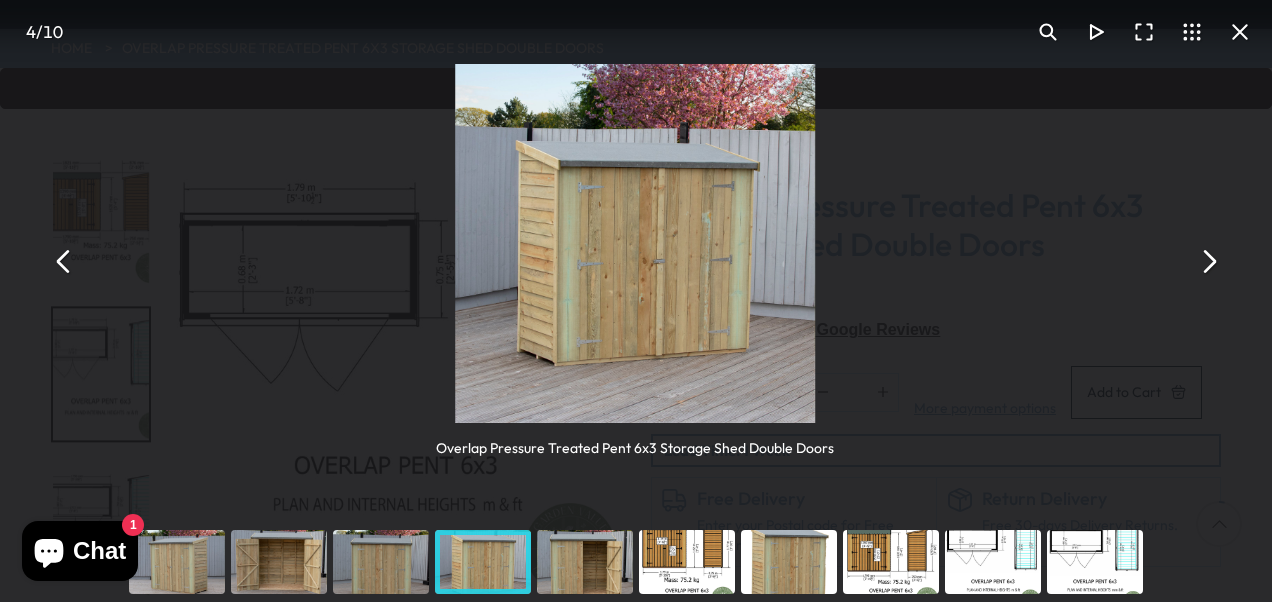 click at bounding box center [64, 261] 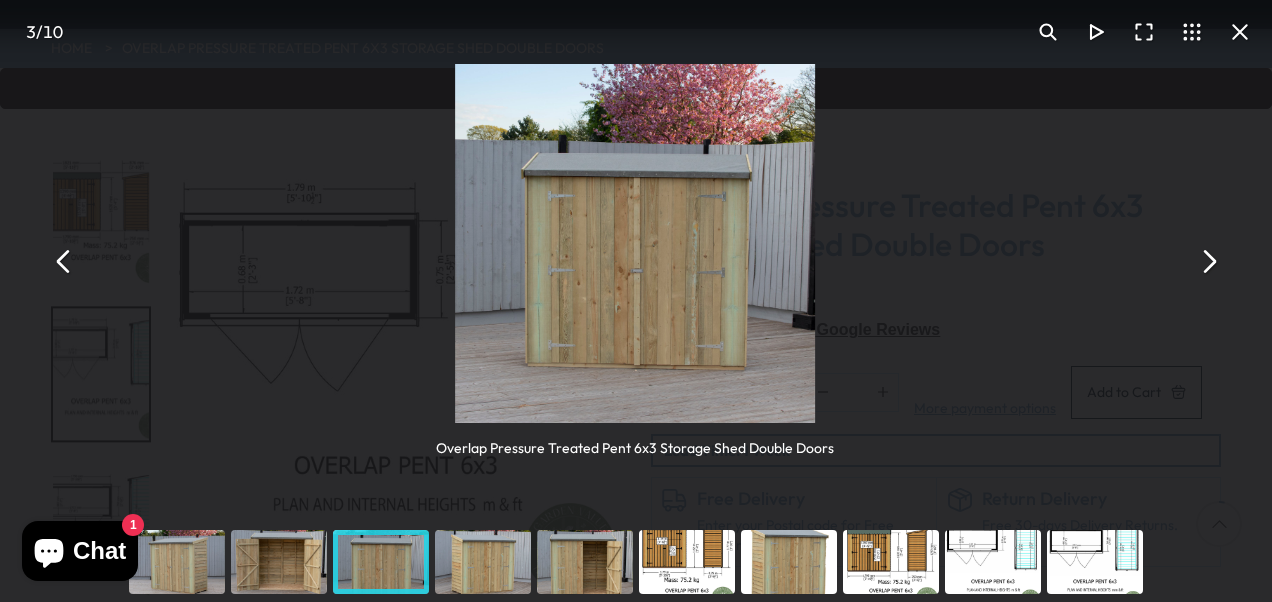 click at bounding box center [64, 261] 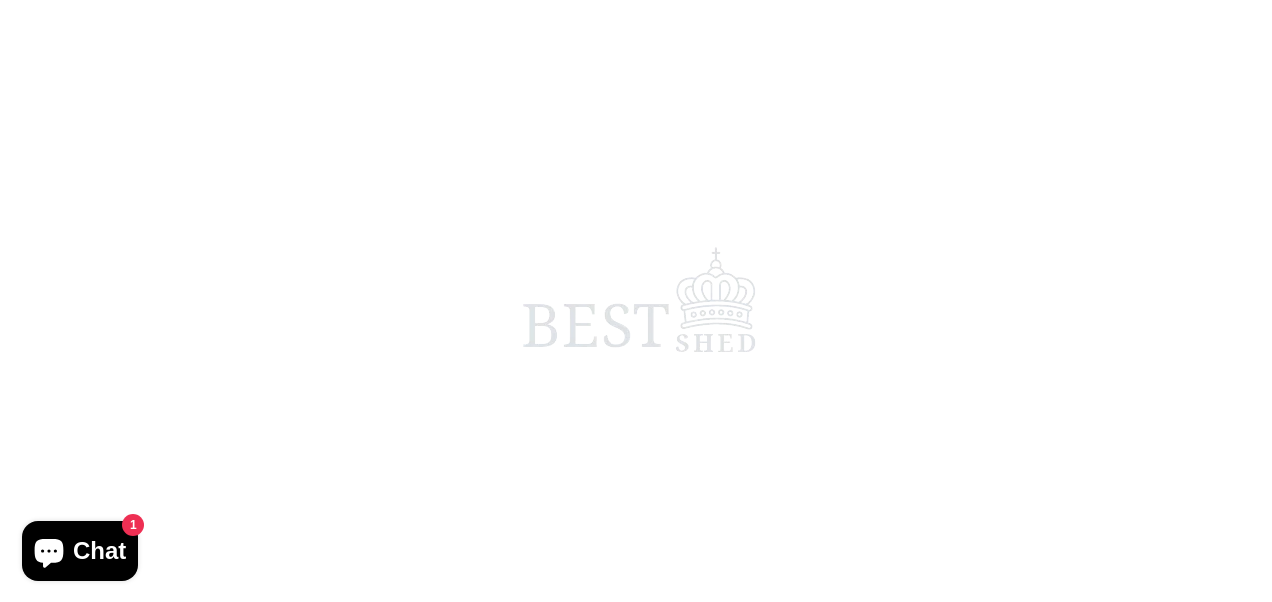 scroll, scrollTop: 195, scrollLeft: 0, axis: vertical 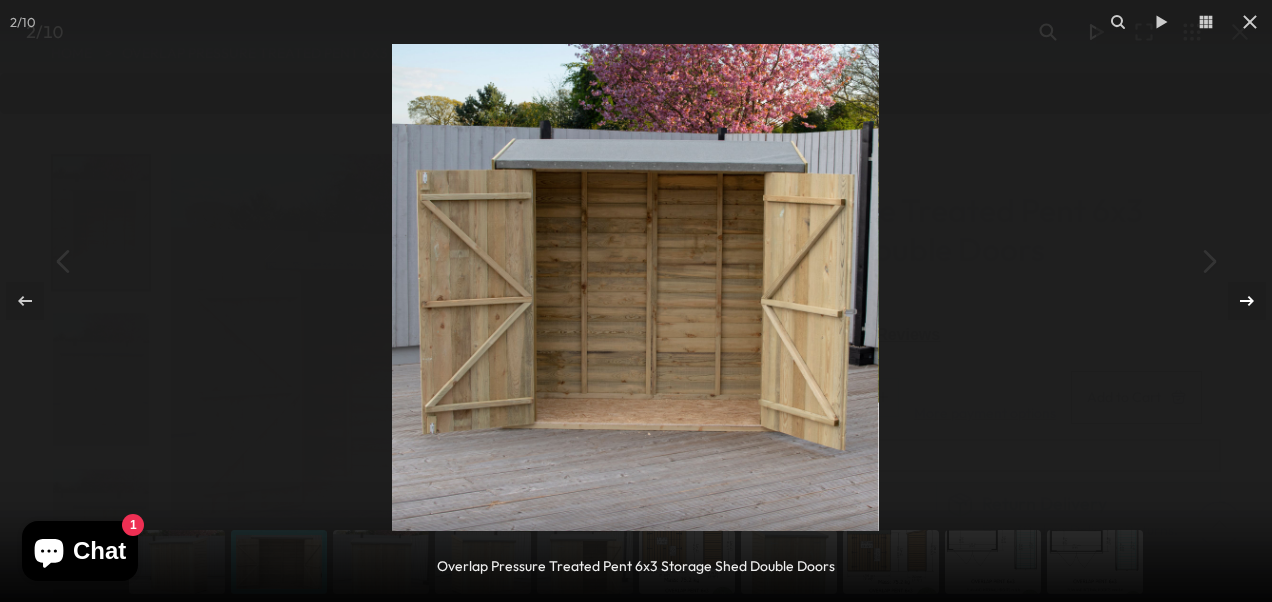 click 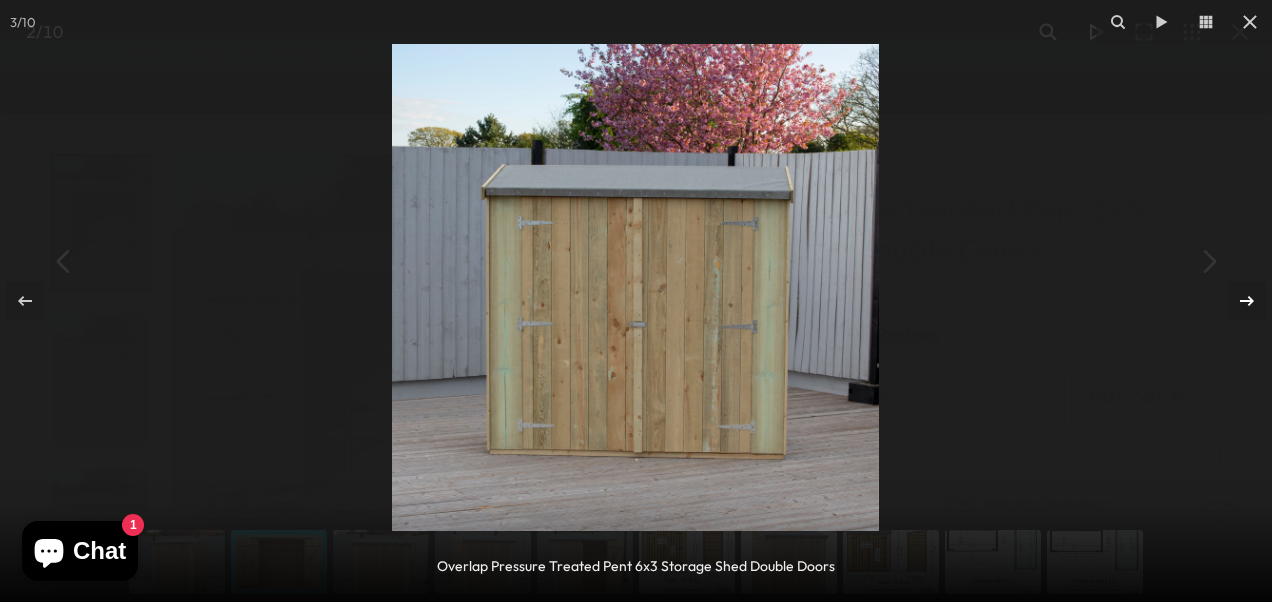 click 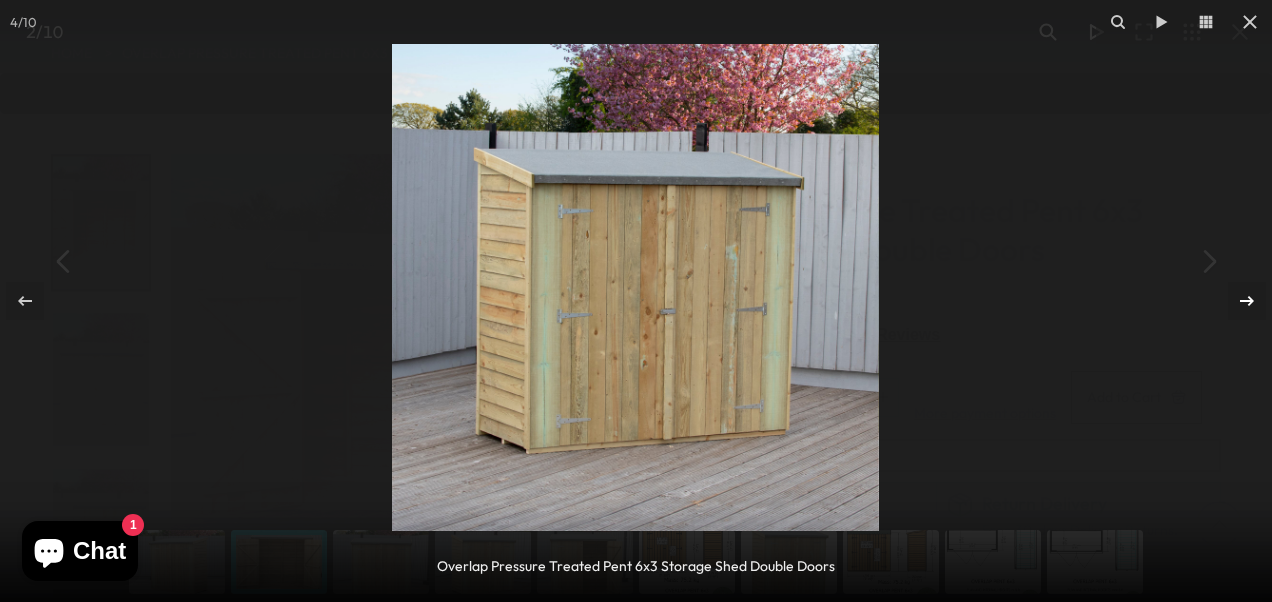 click 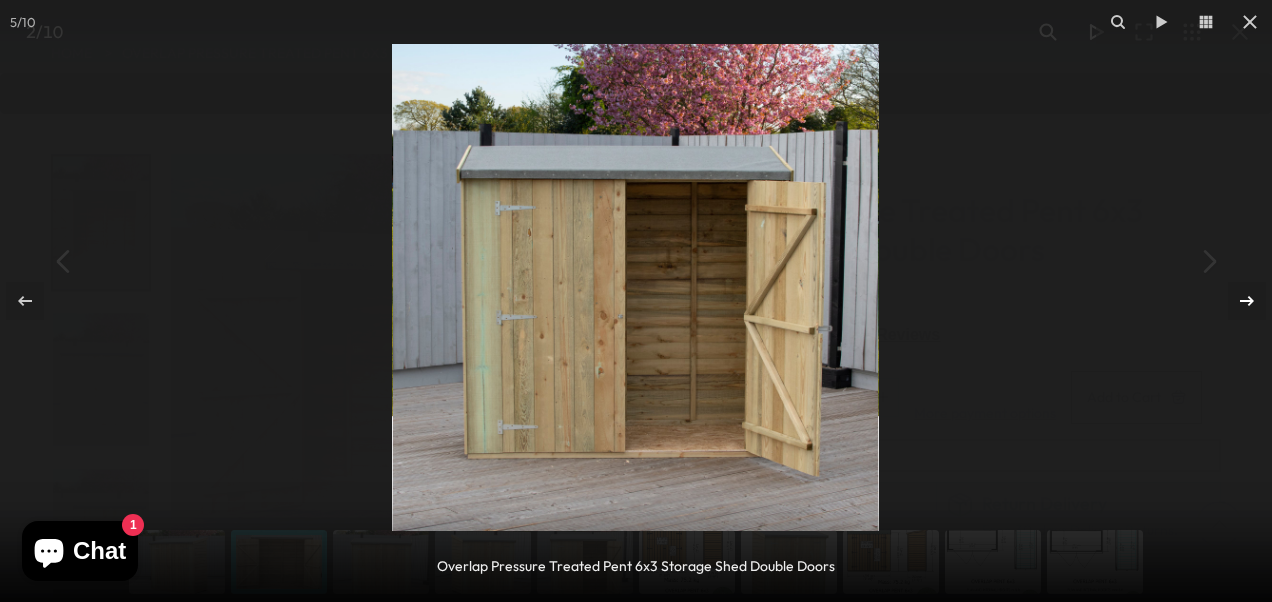 click 